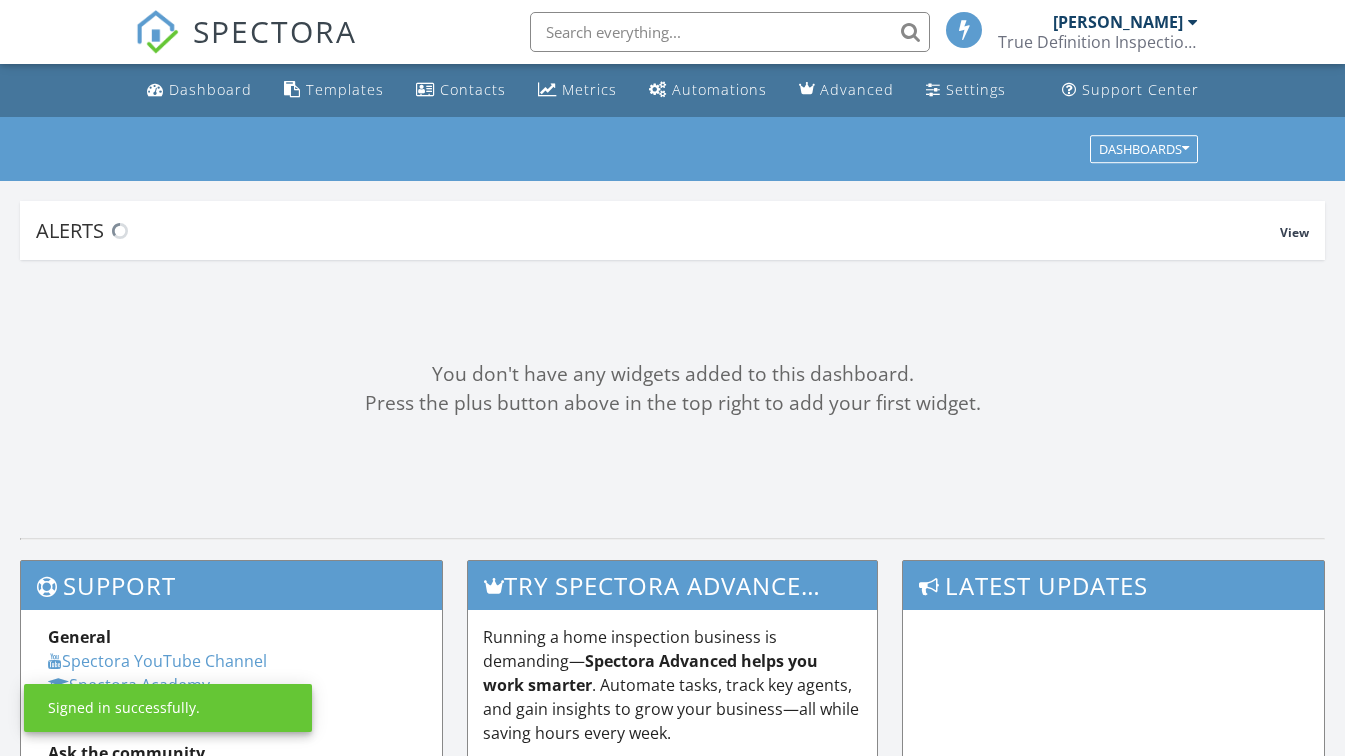 scroll, scrollTop: 0, scrollLeft: 0, axis: both 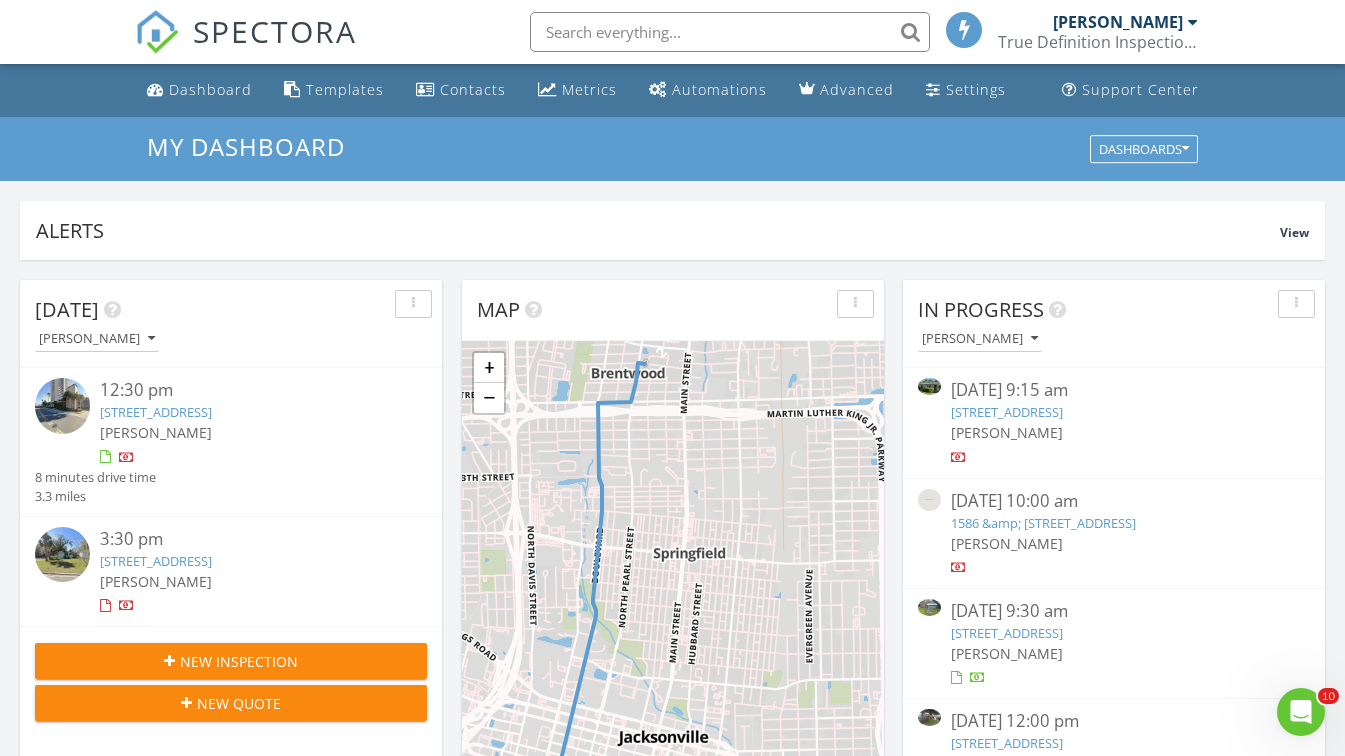 click at bounding box center (1193, 22) 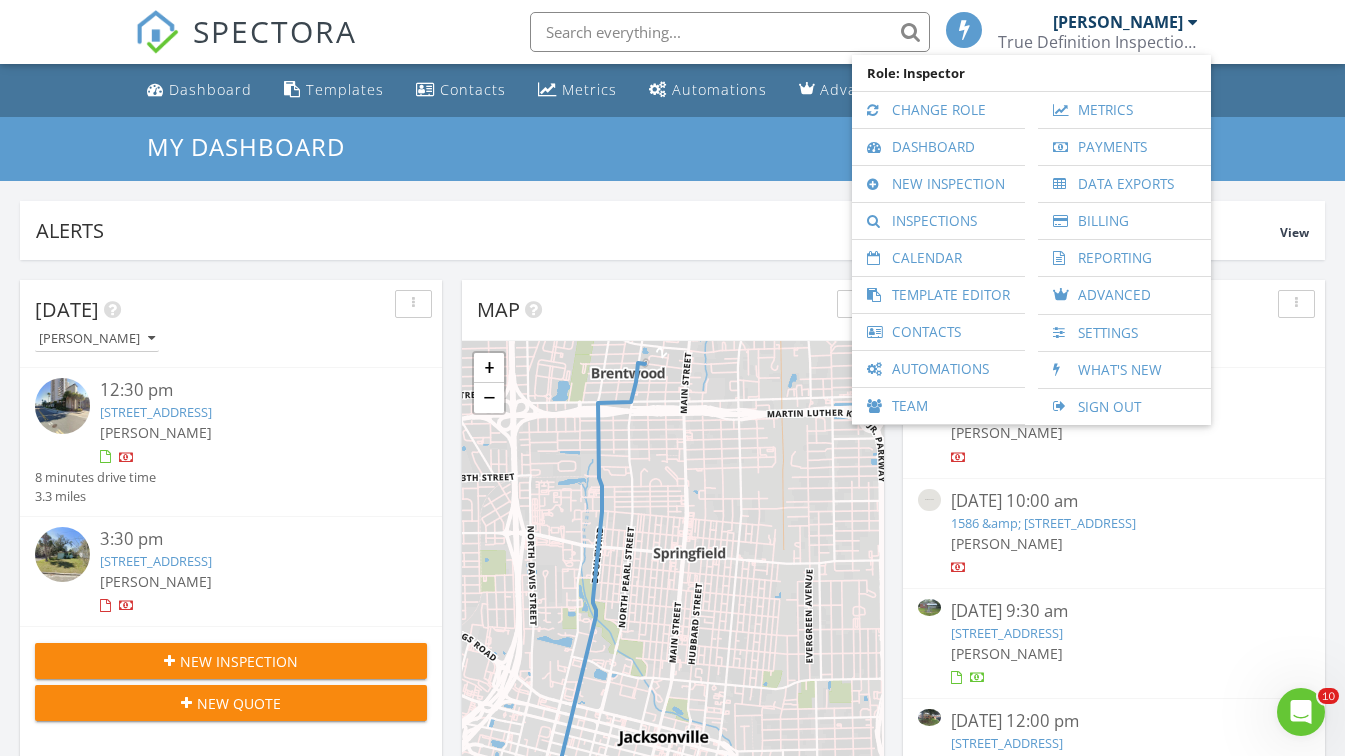click on "My Dashboard" at bounding box center (672, 146) 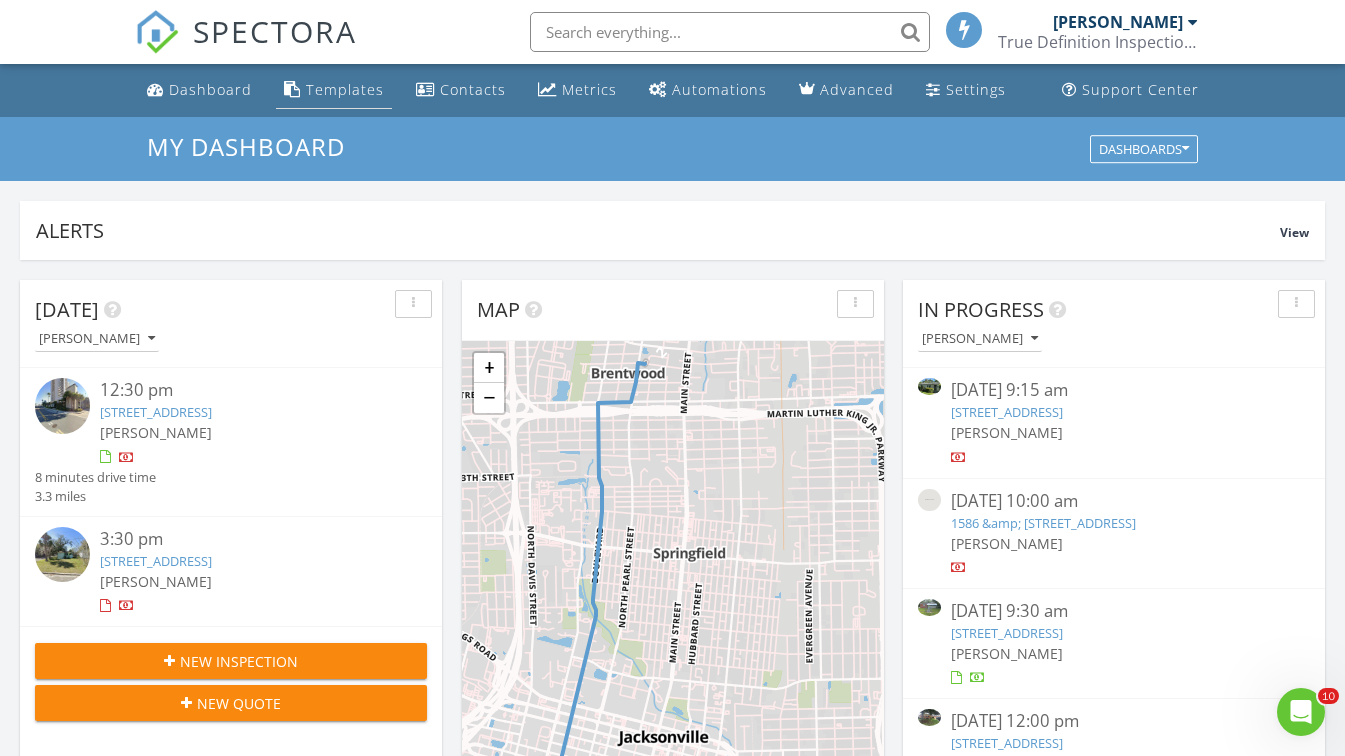 click on "Templates" at bounding box center (345, 89) 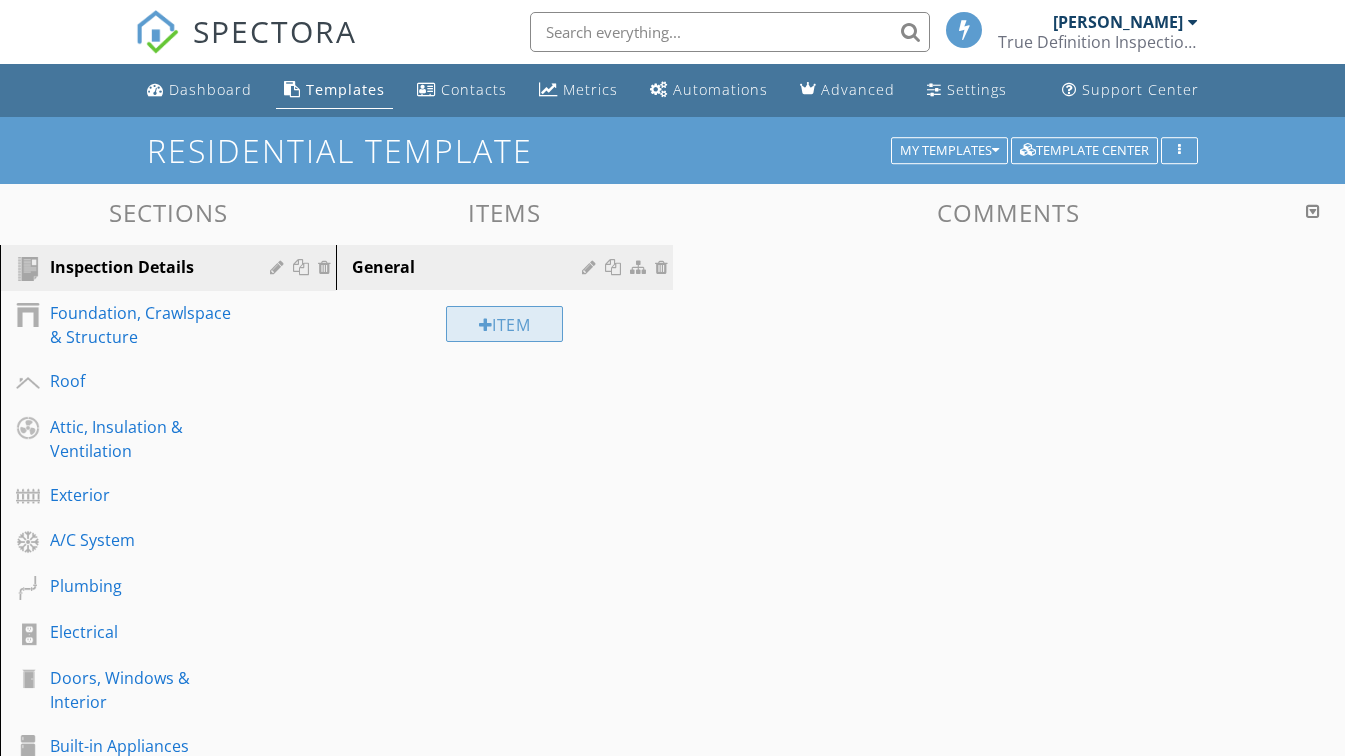 scroll, scrollTop: 0, scrollLeft: 0, axis: both 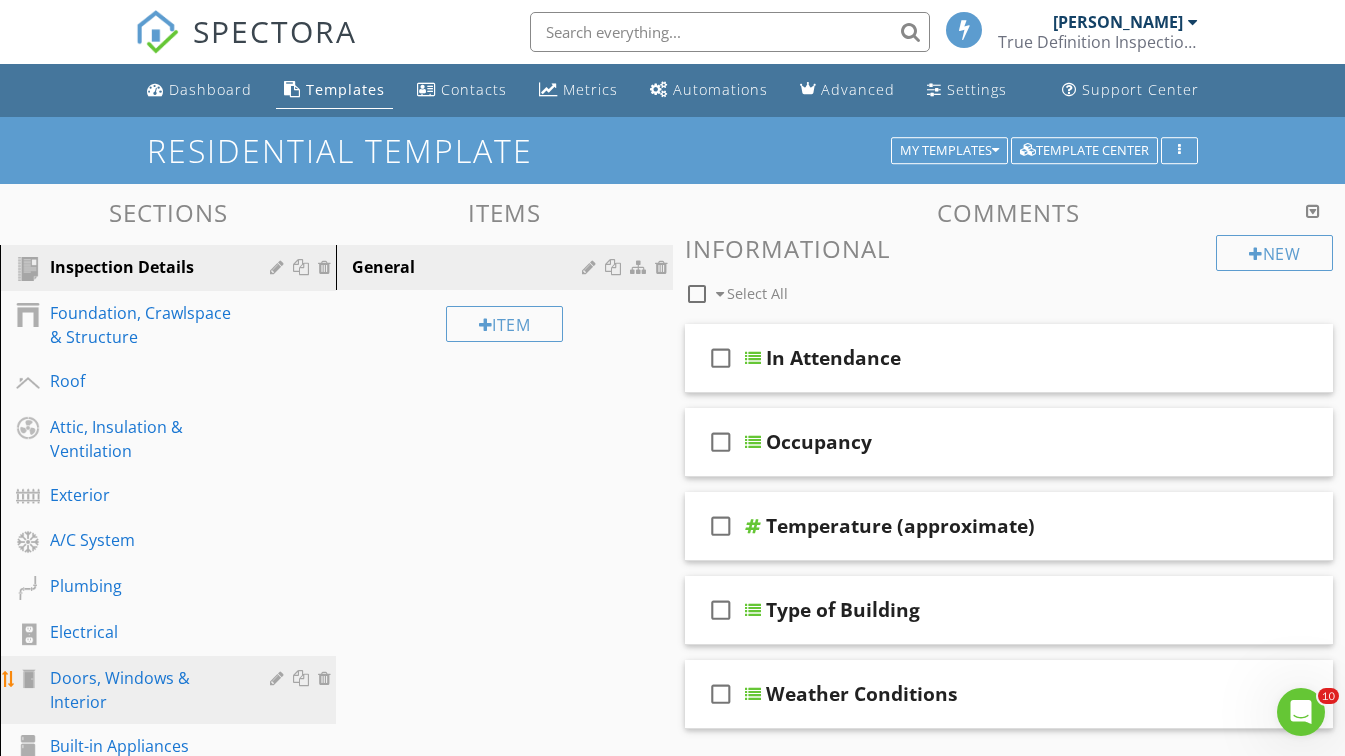 click on "Doors, Windows & Interior" at bounding box center (145, 690) 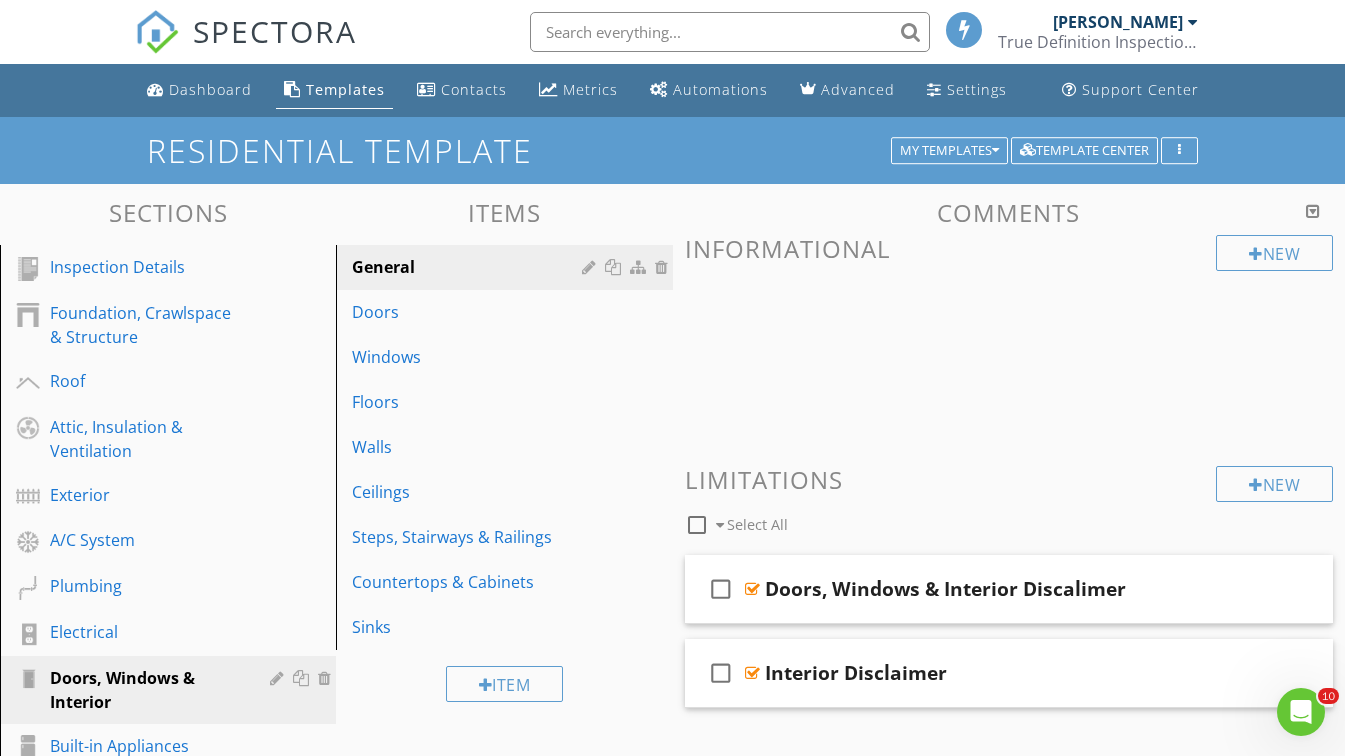 click on "Item" at bounding box center [504, 683] 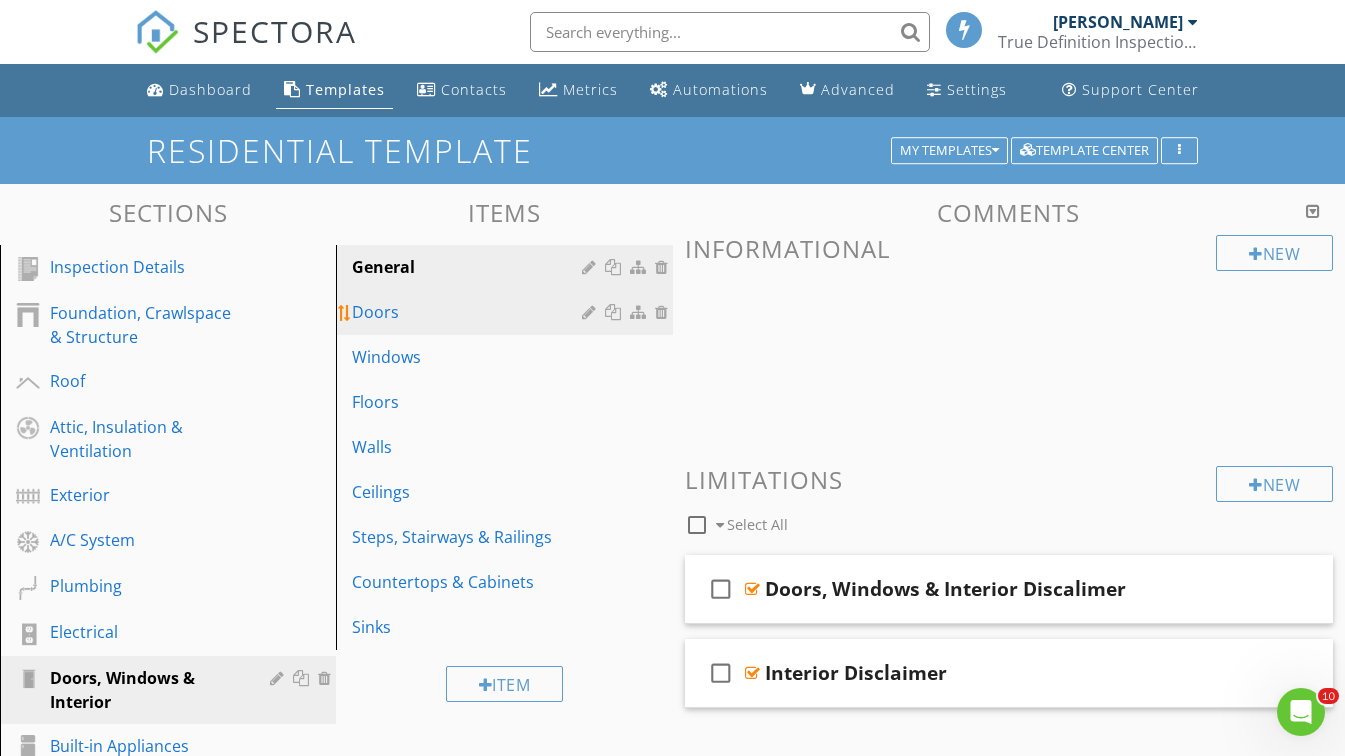 click on "Doors" at bounding box center [469, 312] 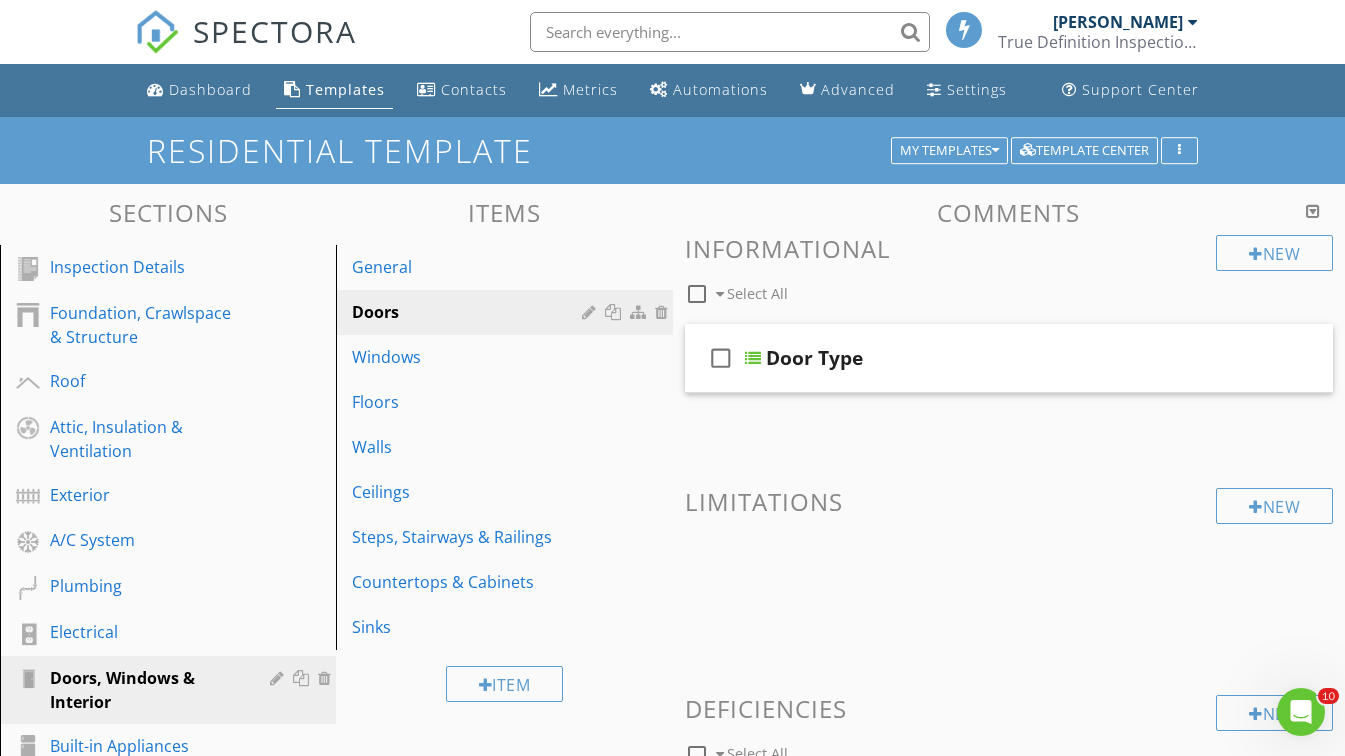 click on "Sections
Inspection Details           Foundation, Crawlspace & Structure           Roof           Attic, Insulation & Ventilation           Exterior           A/C System           Plumbing           Electrical           Doors, Windows & Interior           Built-in Appliances           Garage           Final Comment
Section
Attachments
Attachment
Items
General           Doors           Windows           Floors           Walls           Ceilings           Steps, Stairways & Railings           Countertops & Cabinets           Sinks
Item
Comments
New
Informational   check_box_outline_blank     Select All       check_box_outline_blank
Door Type
New
Limitations
New
Deficiencies   check_box_outline_blank" at bounding box center [672, 4751] 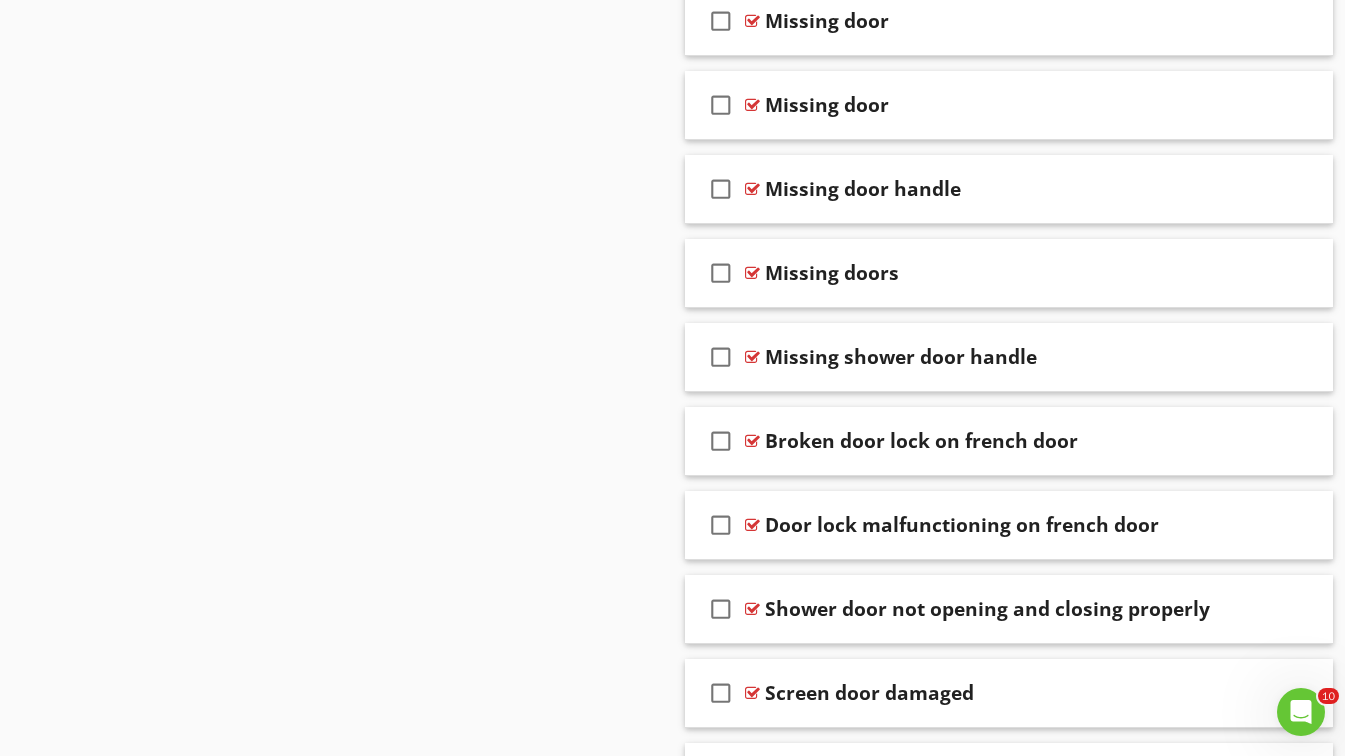scroll, scrollTop: 3478, scrollLeft: 0, axis: vertical 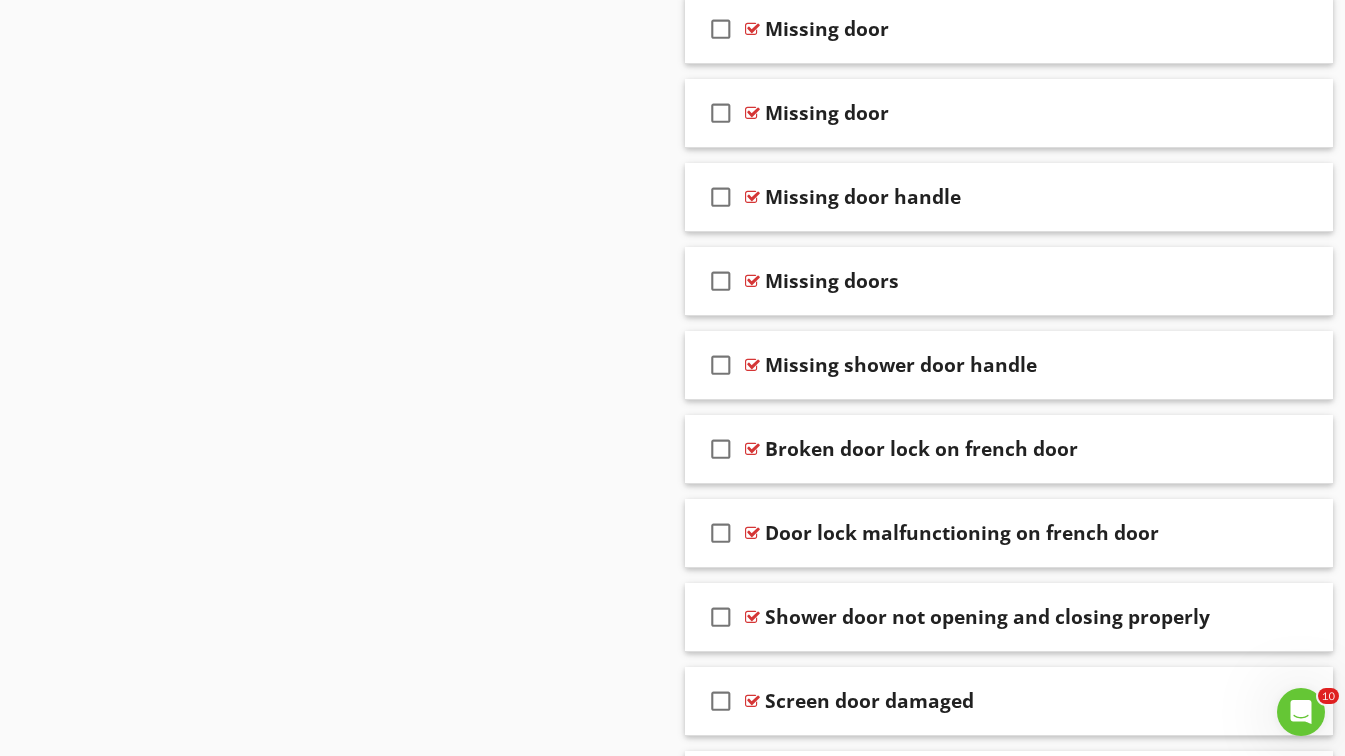 click on "Sections
Inspection Details           Foundation, Crawlspace & Structure           Roof           Attic, Insulation & Ventilation           Exterior           A/C System           Plumbing           Electrical           Doors, Windows & Interior           Built-in Appliances           Garage           Final Comment
Section
Attachments
Attachment
Items
General           Doors           Windows           Floors           Walls           Ceilings           Steps, Stairways & Railings           Countertops & Cabinets           Sinks
Item
Comments
New
Informational   check_box_outline_blank     Select All       check_box_outline_blank
Door Type
New
Limitations
New
Deficiencies   check_box_outline_blank" at bounding box center [672, 1273] 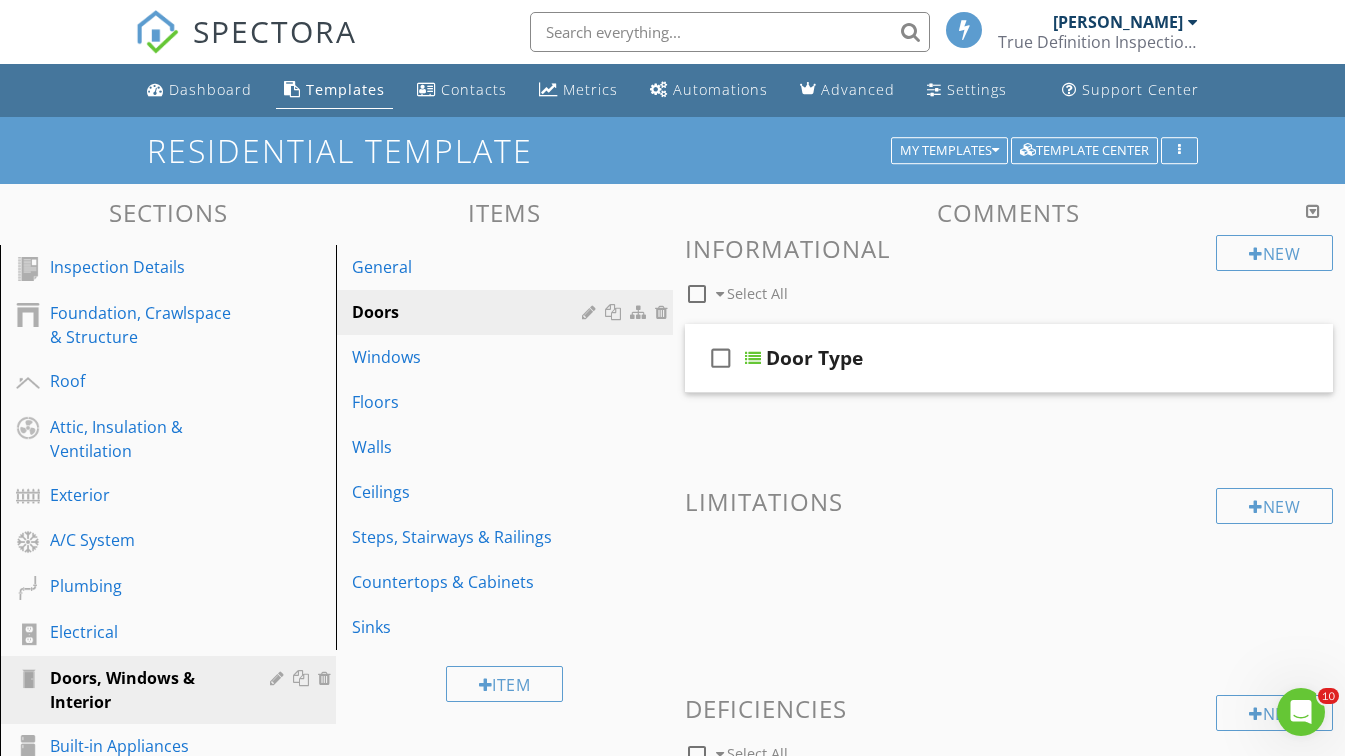 scroll, scrollTop: 0, scrollLeft: 0, axis: both 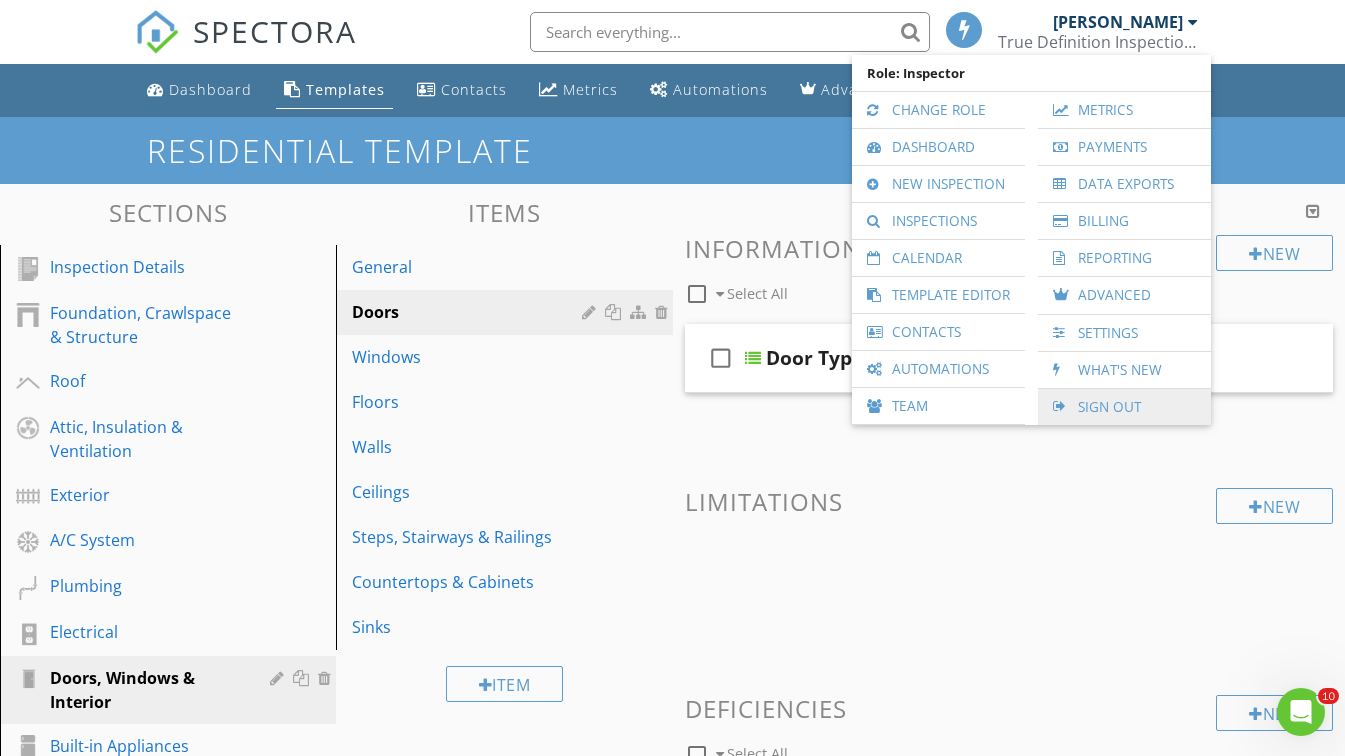 click on "Sign Out" at bounding box center (1124, 407) 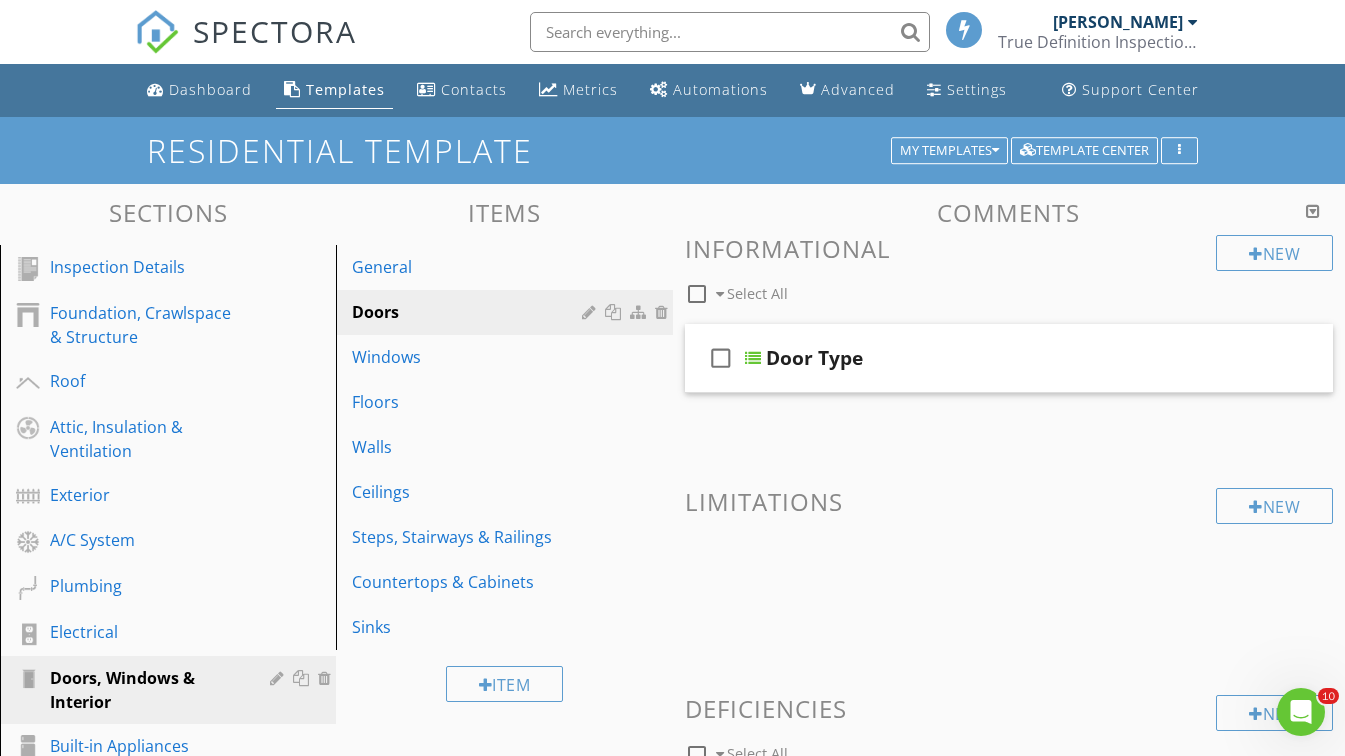 click on "Templates" at bounding box center (345, 89) 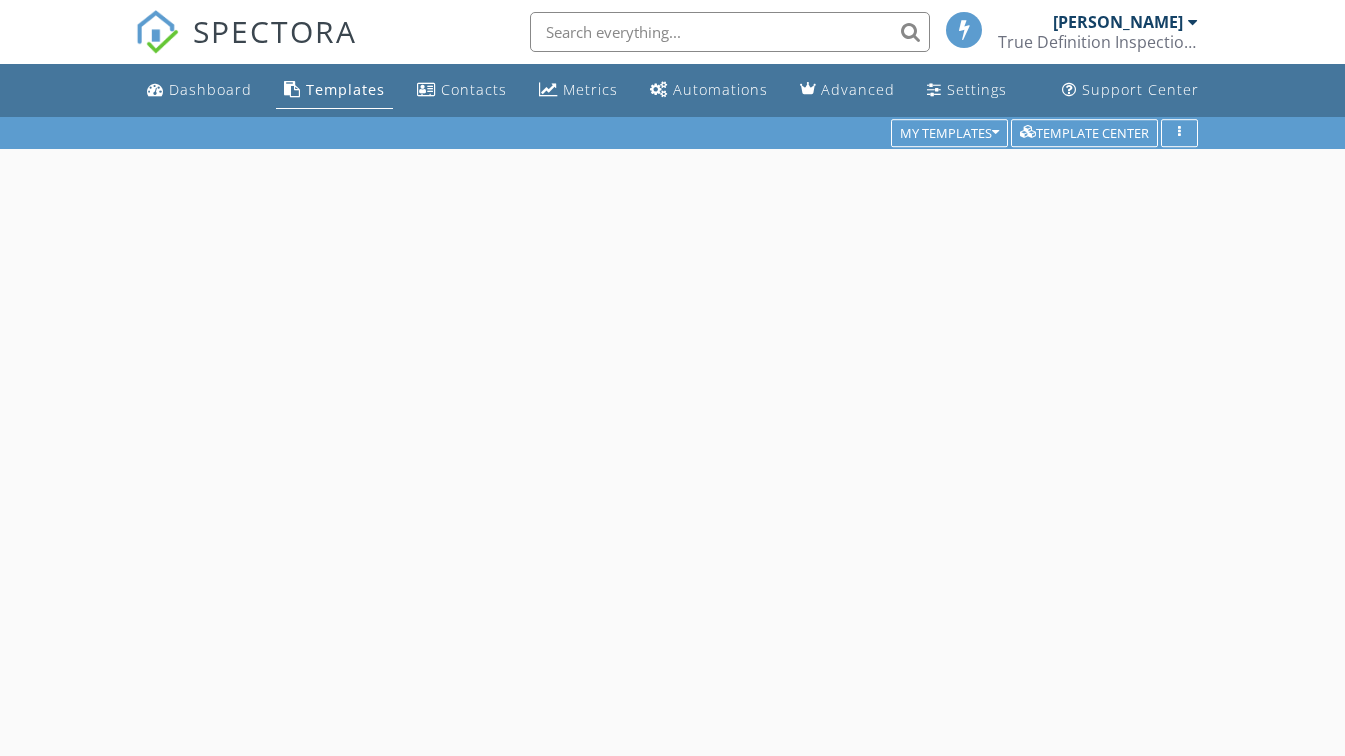 scroll, scrollTop: 0, scrollLeft: 0, axis: both 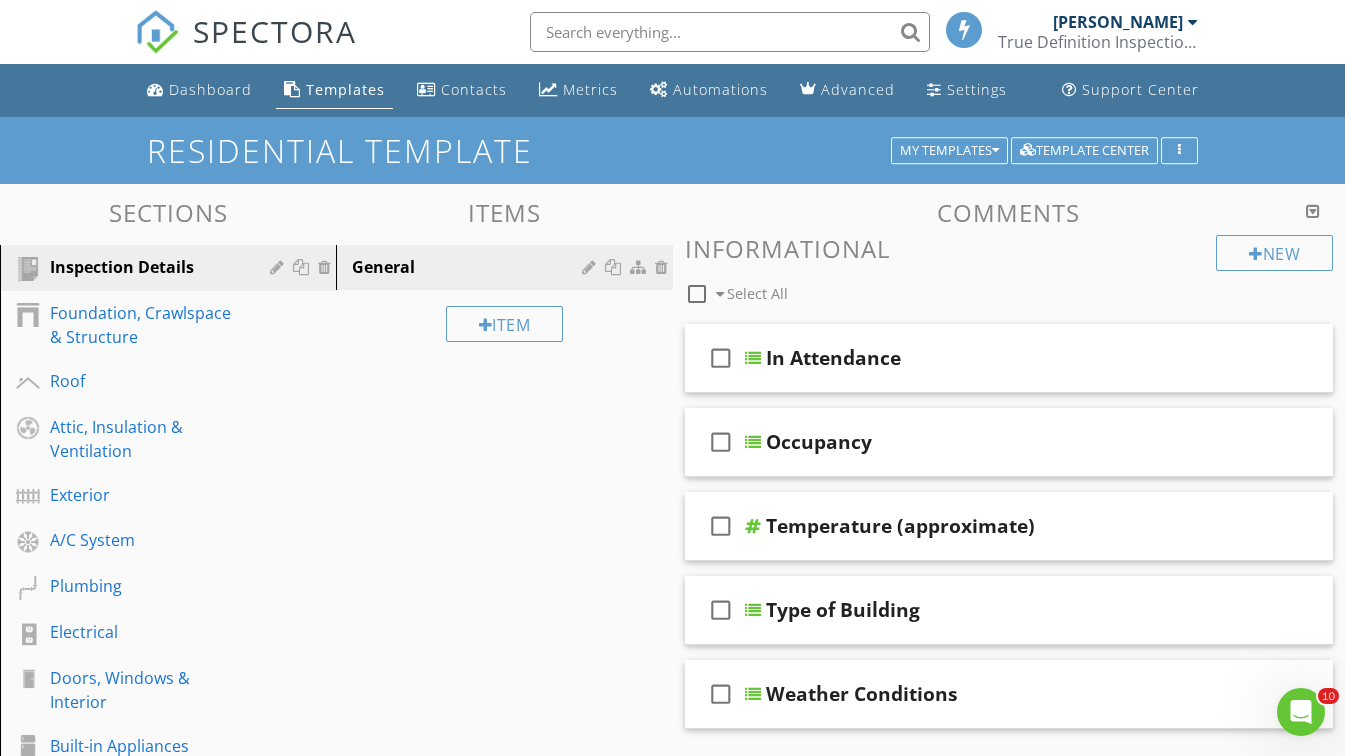 click on "Templates" at bounding box center (345, 89) 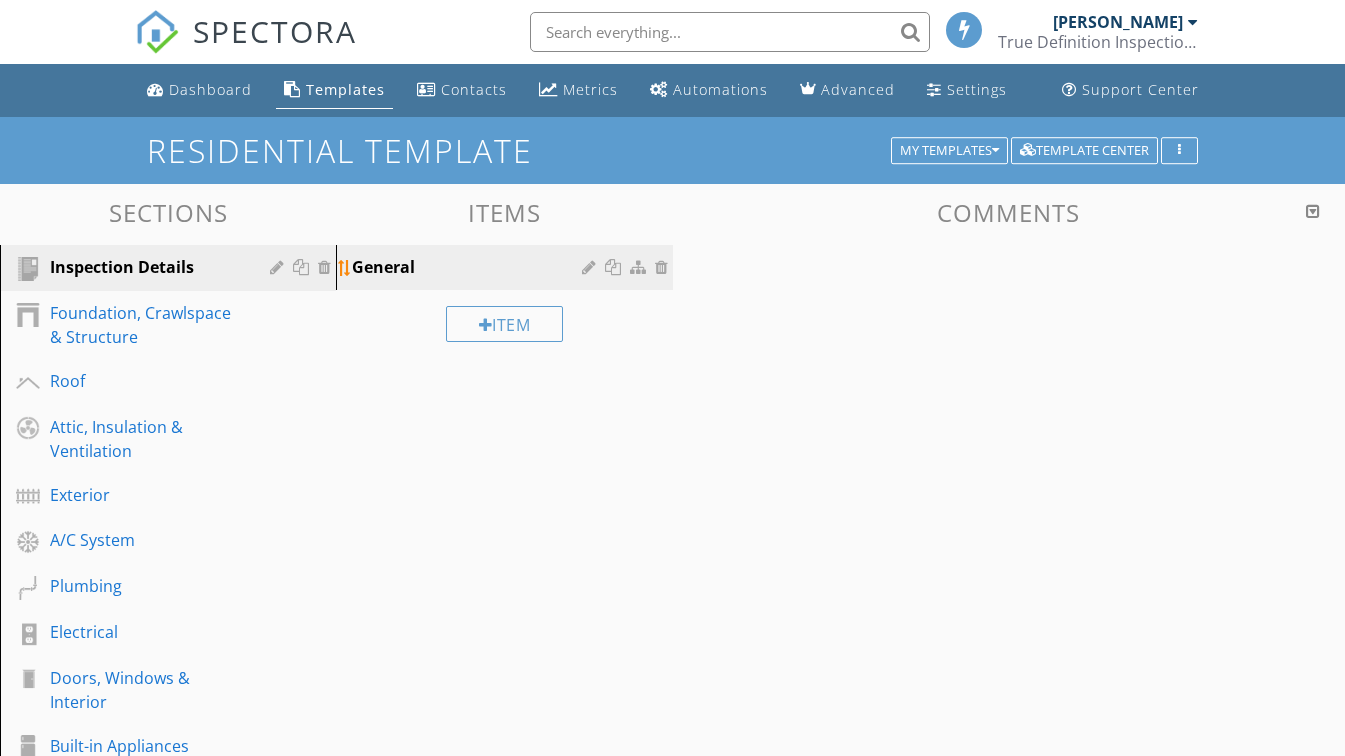scroll, scrollTop: 0, scrollLeft: 0, axis: both 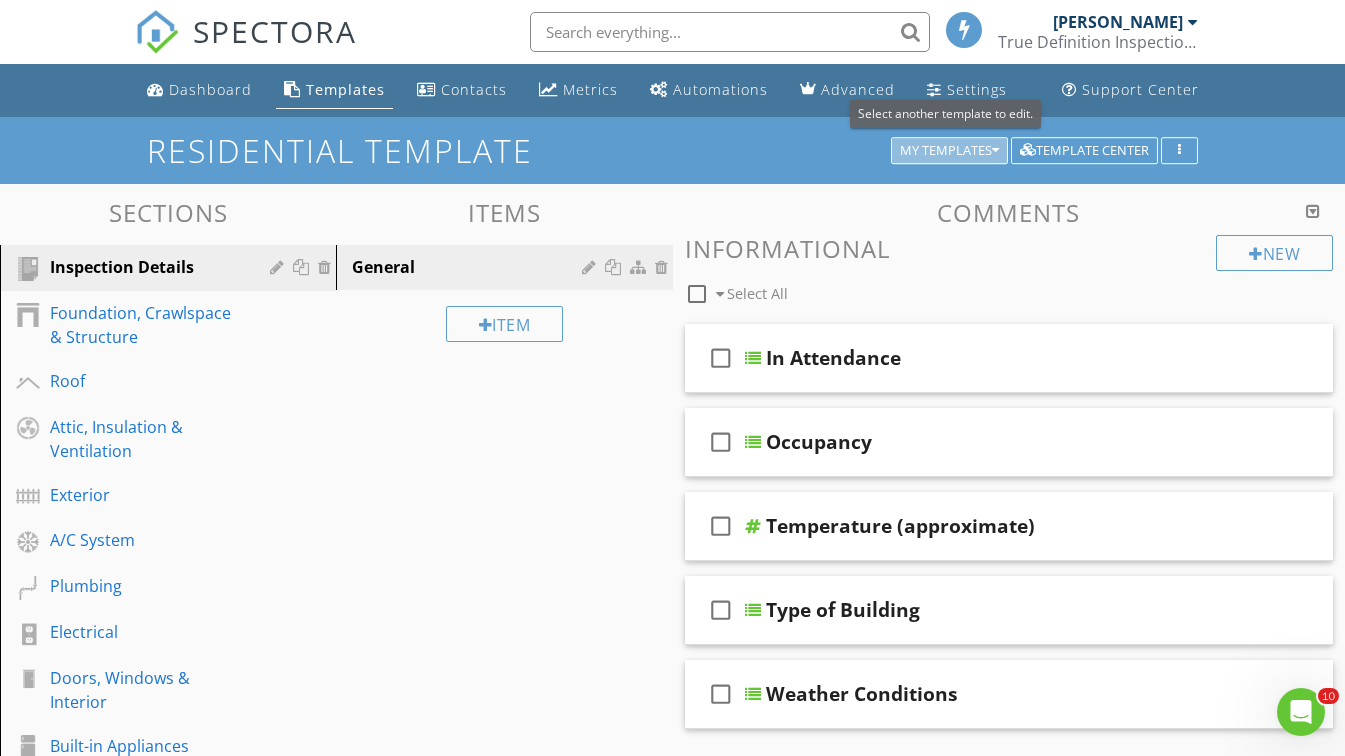 click on "My Templates" at bounding box center (949, 151) 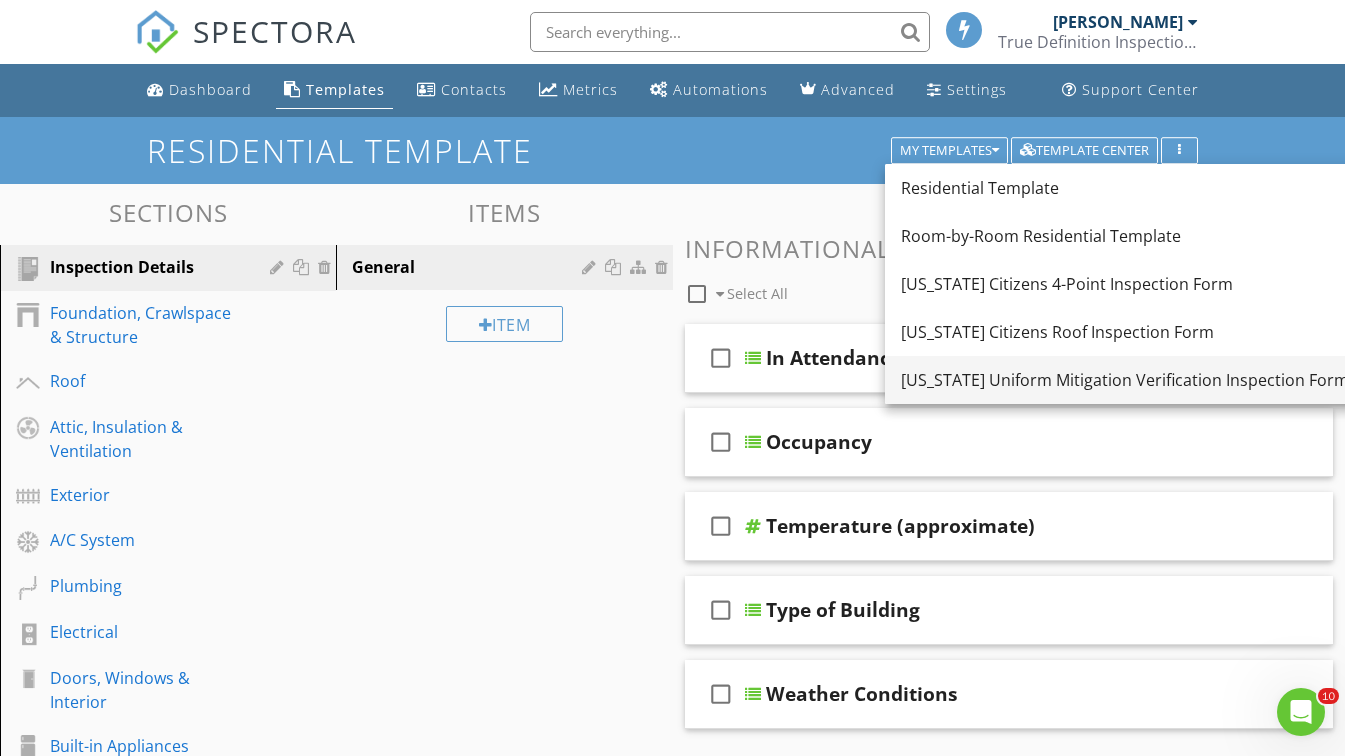 click on "[US_STATE] Uniform Mitigation Verification Inspection Form" at bounding box center (1125, 380) 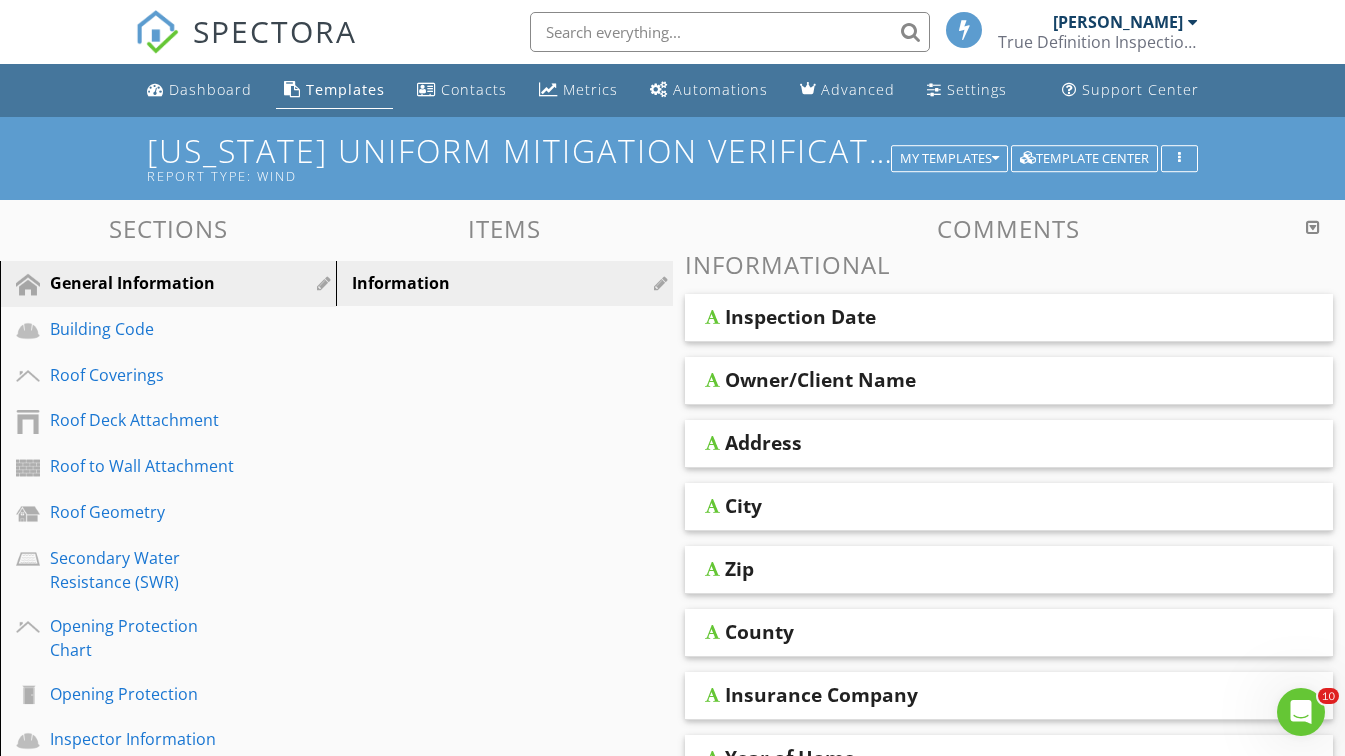 click on "Sections
General Information           Building Code           Roof Coverings           Roof Deck Attachment           Roof to Wall Attachment           Roof Geometry           Secondary Water Resistance (SWR)           Opening Protection Chart           Opening Protection           Inspector Information           Inspector Certification           Homeowner to Complete           Additional Information
Items
Information
Comments
Informational
Inspection Date
Owner/Client Name
Address
City
Zip
County
Insurance Company
Year of Home
# of Stories
Contact Person" at bounding box center [672, 847] 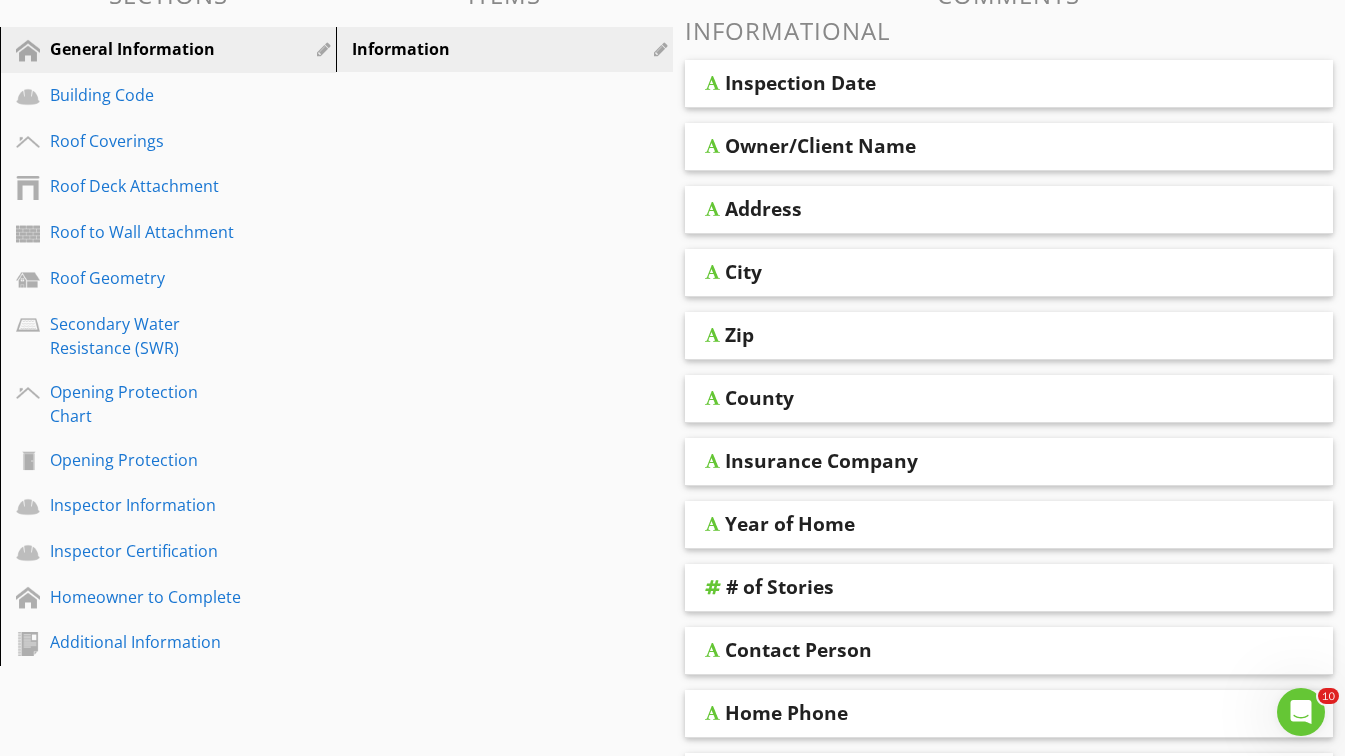 scroll, scrollTop: 275, scrollLeft: 0, axis: vertical 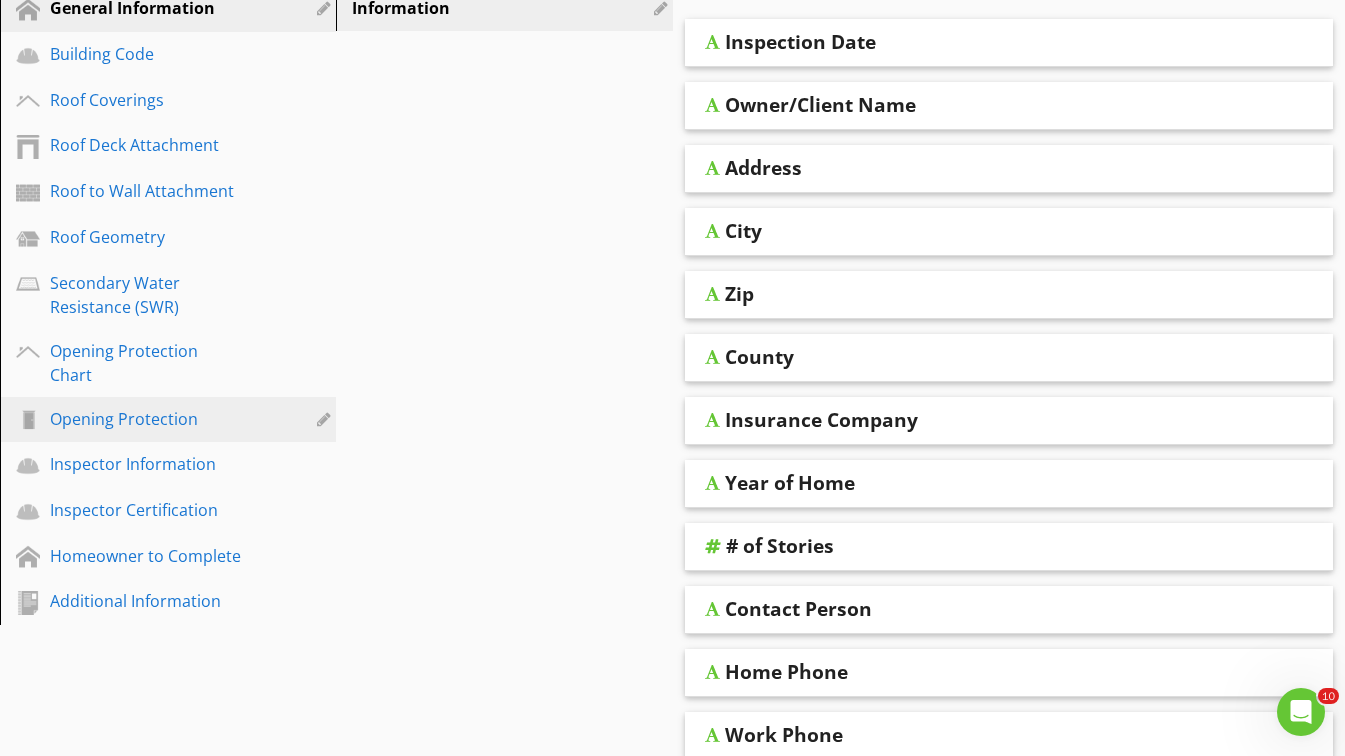 click on "Opening Protection" at bounding box center [145, 419] 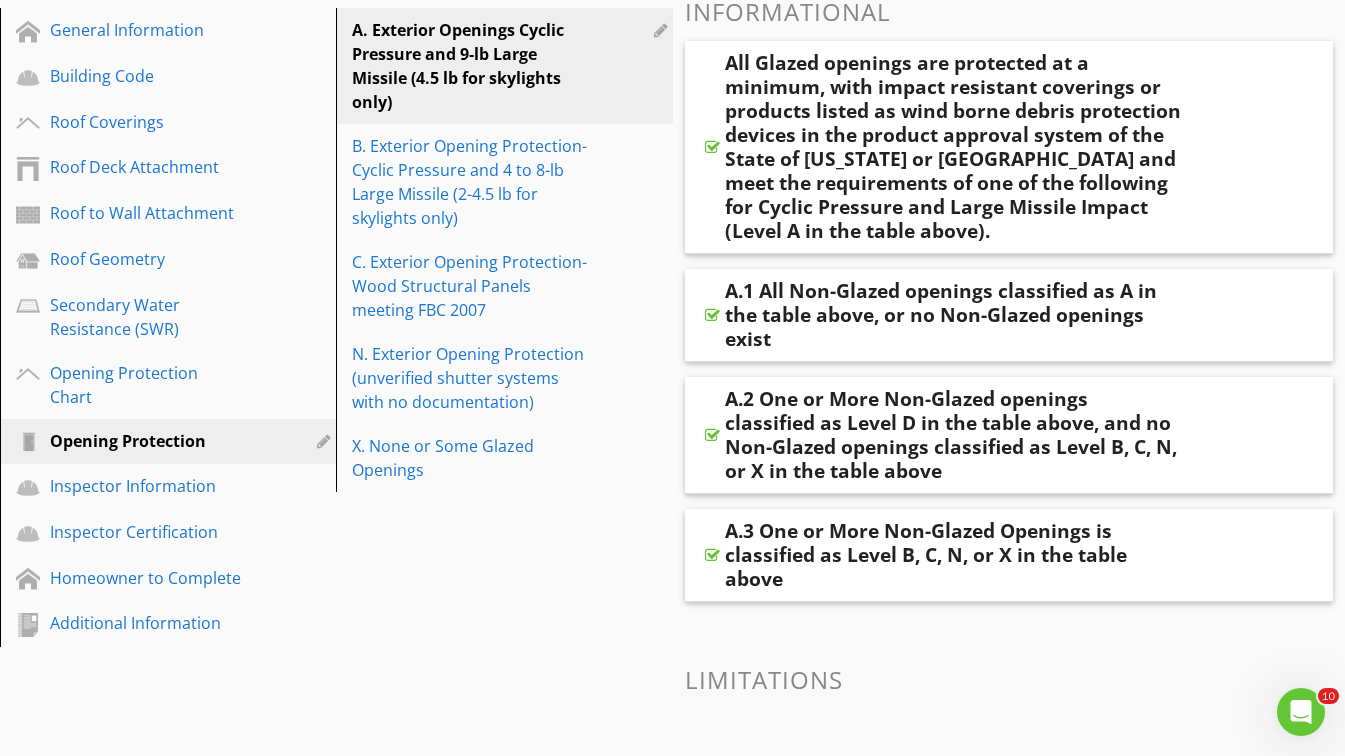scroll, scrollTop: 204, scrollLeft: 0, axis: vertical 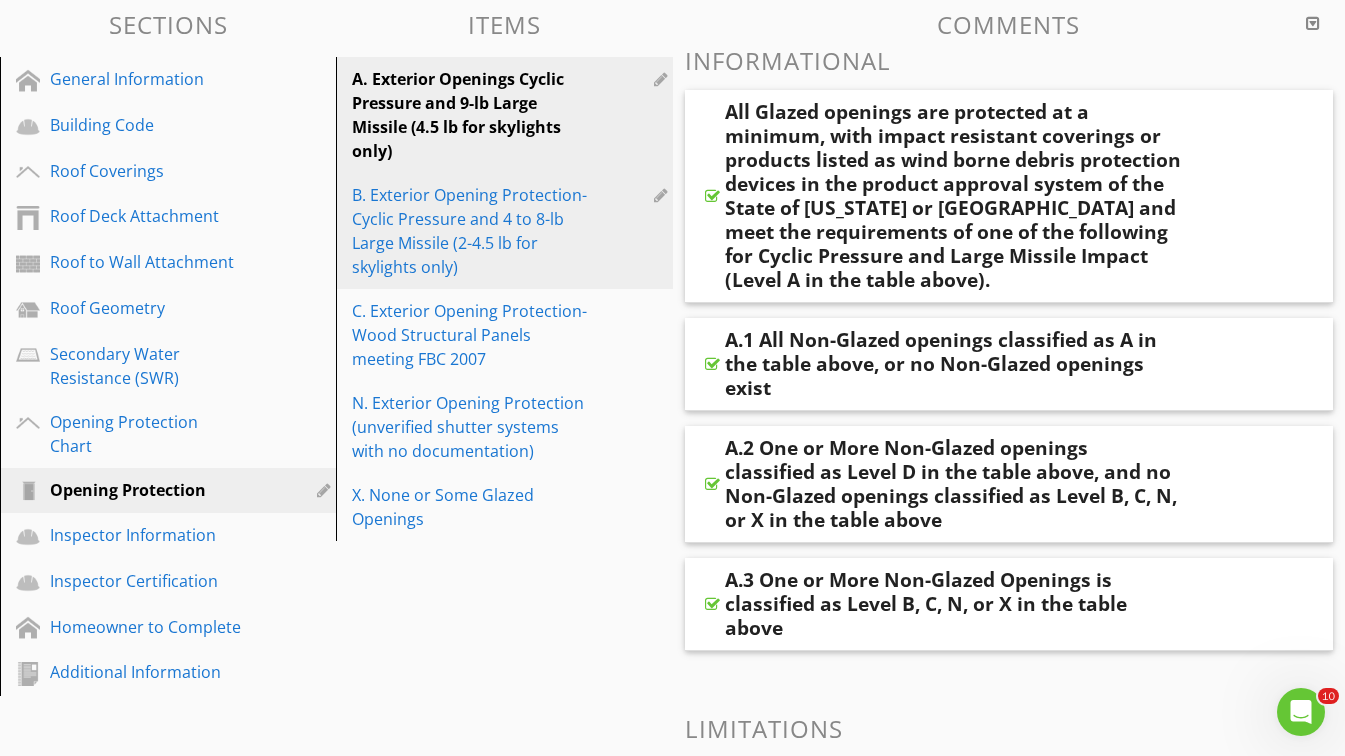 click on "B. Exterior Opening Protection- Cyclic Pressure and 4 to 8-lb Large Missile (2-4.5 lb for skylights only)" at bounding box center (469, 231) 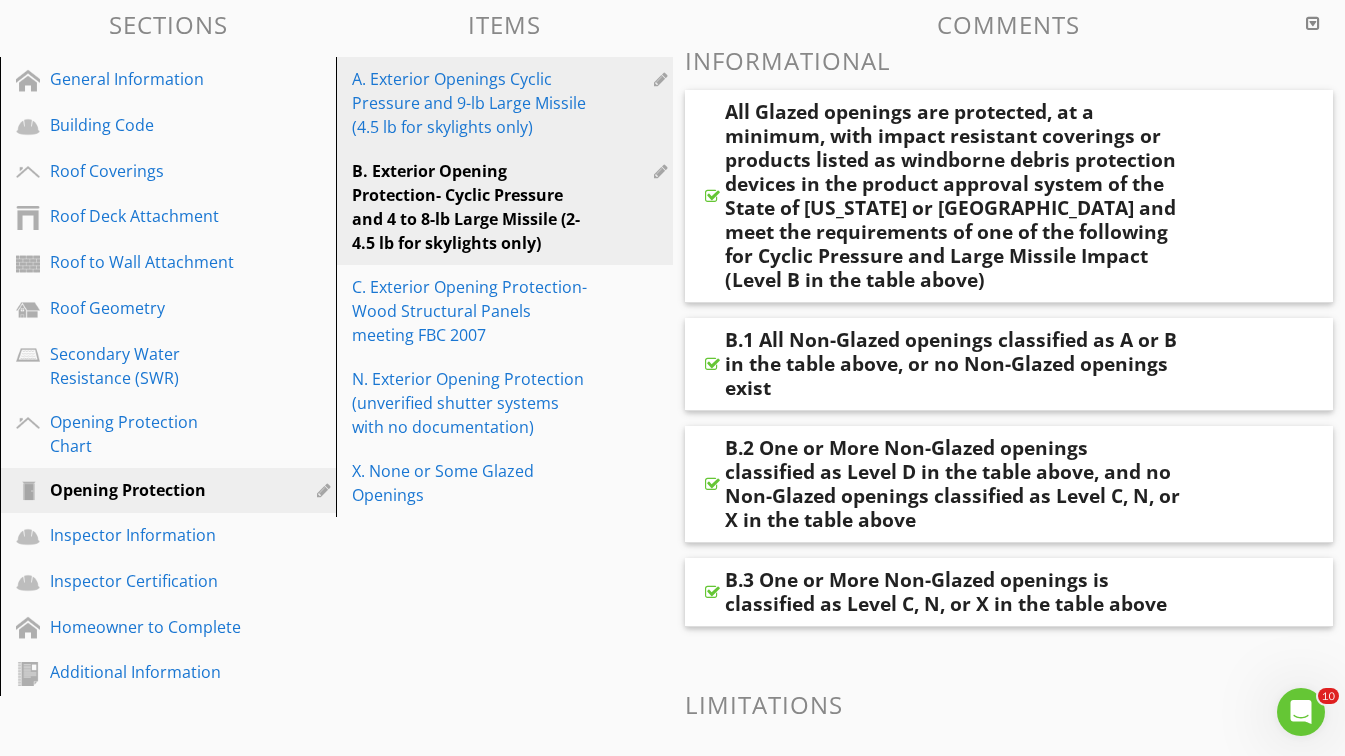 click on "A. Exterior Openings Cyclic Pressure and 9-lb Large Missile (4.5 lb for skylights only)" at bounding box center [469, 103] 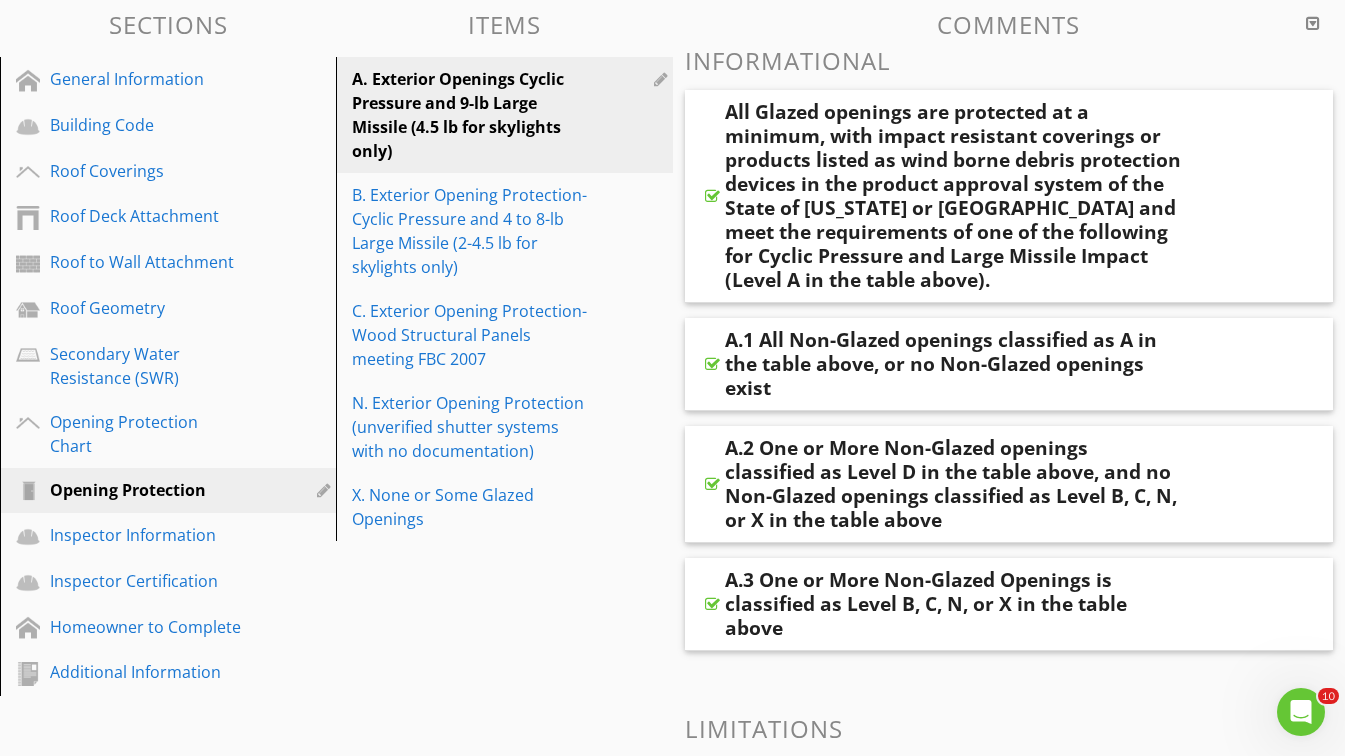 click on "All Glazed openings are protected at a minimum, with impact resistant coverings or products listed as wind borne debris protection devices in the product approval system of the State of [US_STATE] or [GEOGRAPHIC_DATA] and meet the requirements of one of the following for Cyclic Pressure and Large Missile Impact (Level A in the table above)." at bounding box center (953, 196) 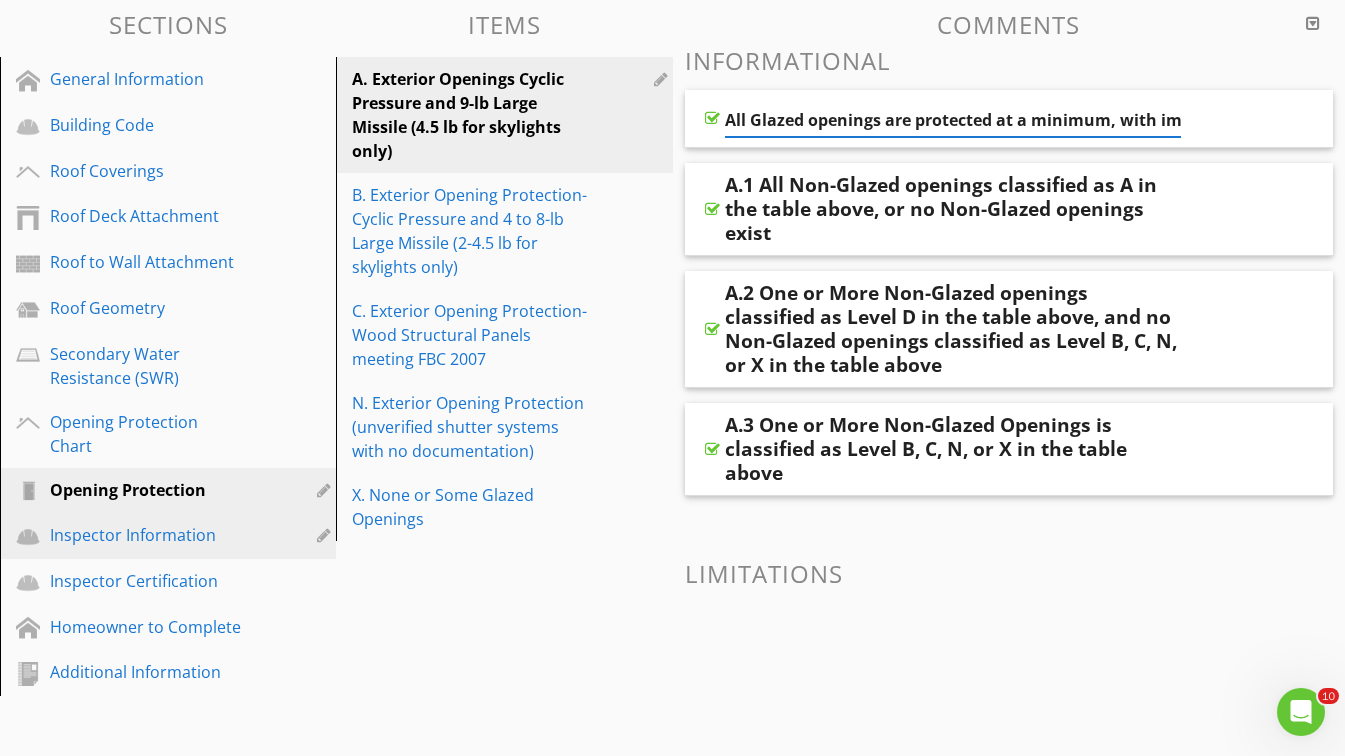 click on "Inspector Information" at bounding box center [145, 535] 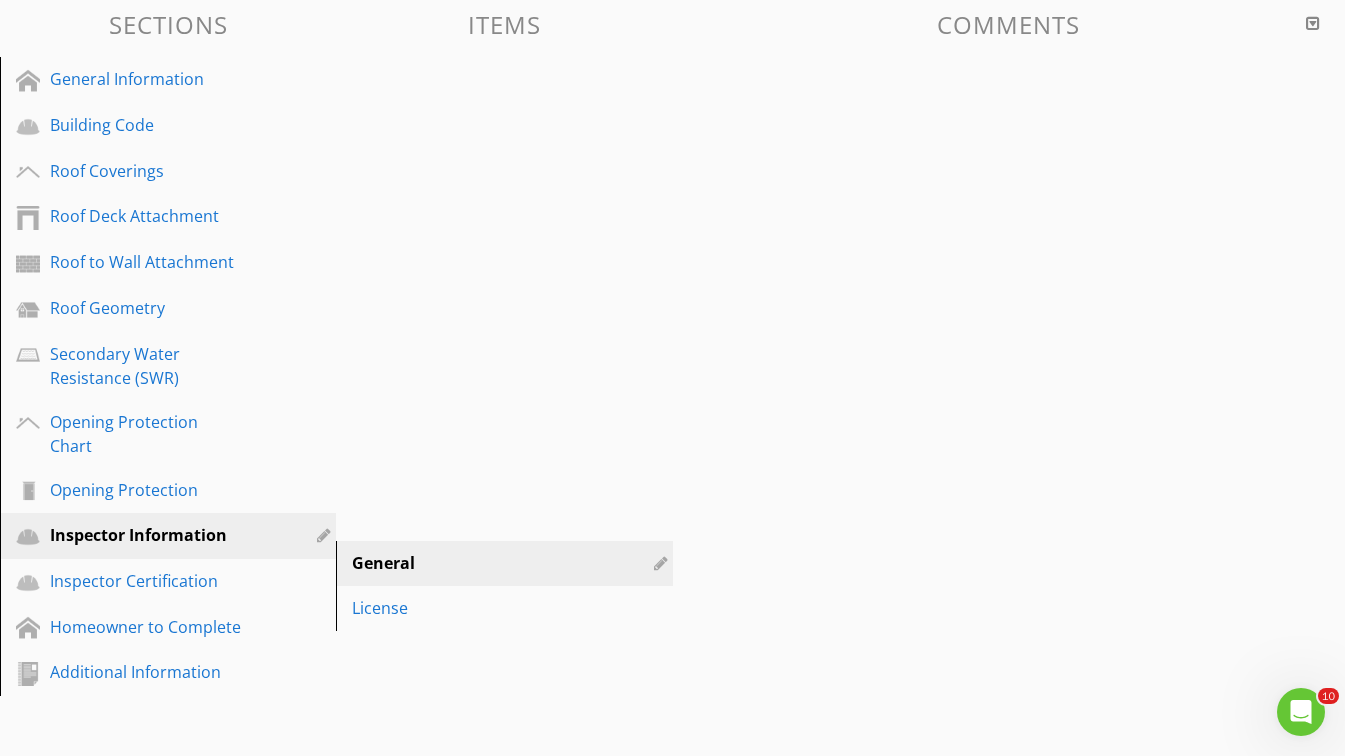 scroll, scrollTop: 141, scrollLeft: 0, axis: vertical 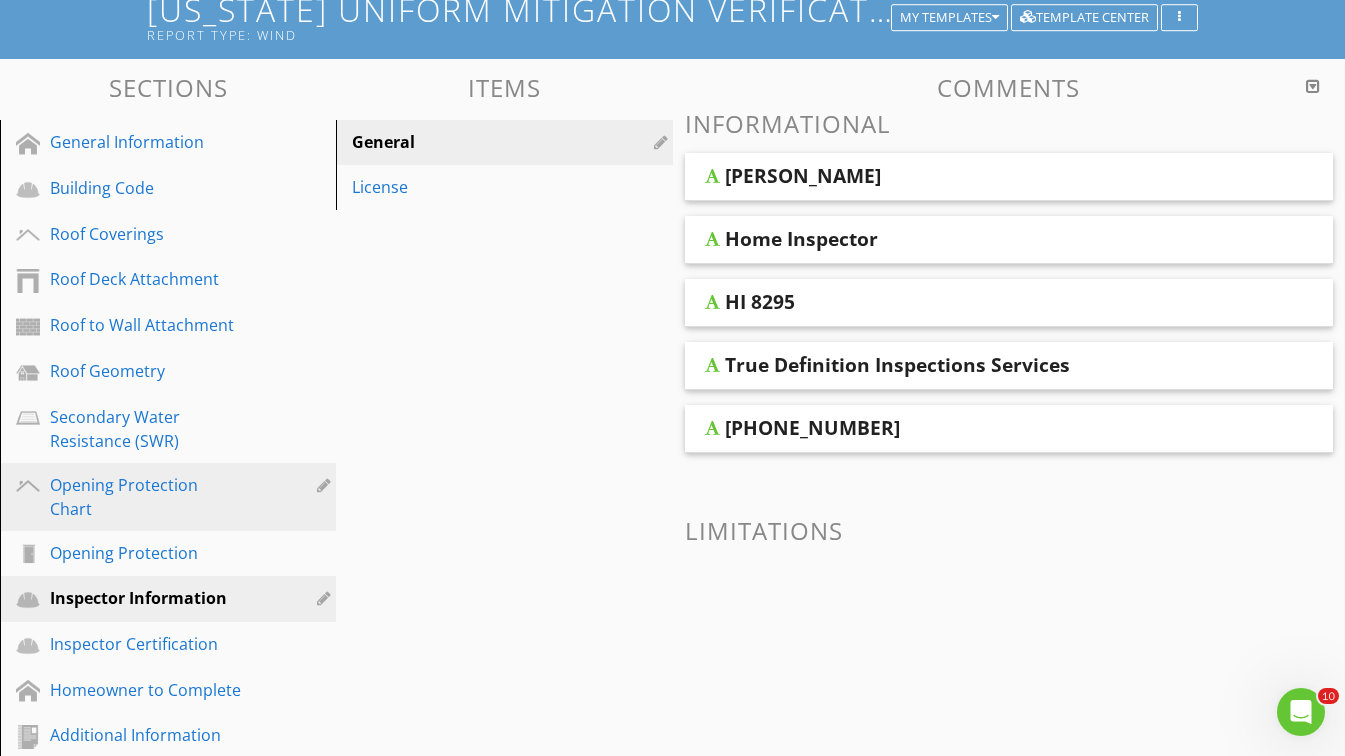 click on "Opening Protection Chart" at bounding box center (145, 497) 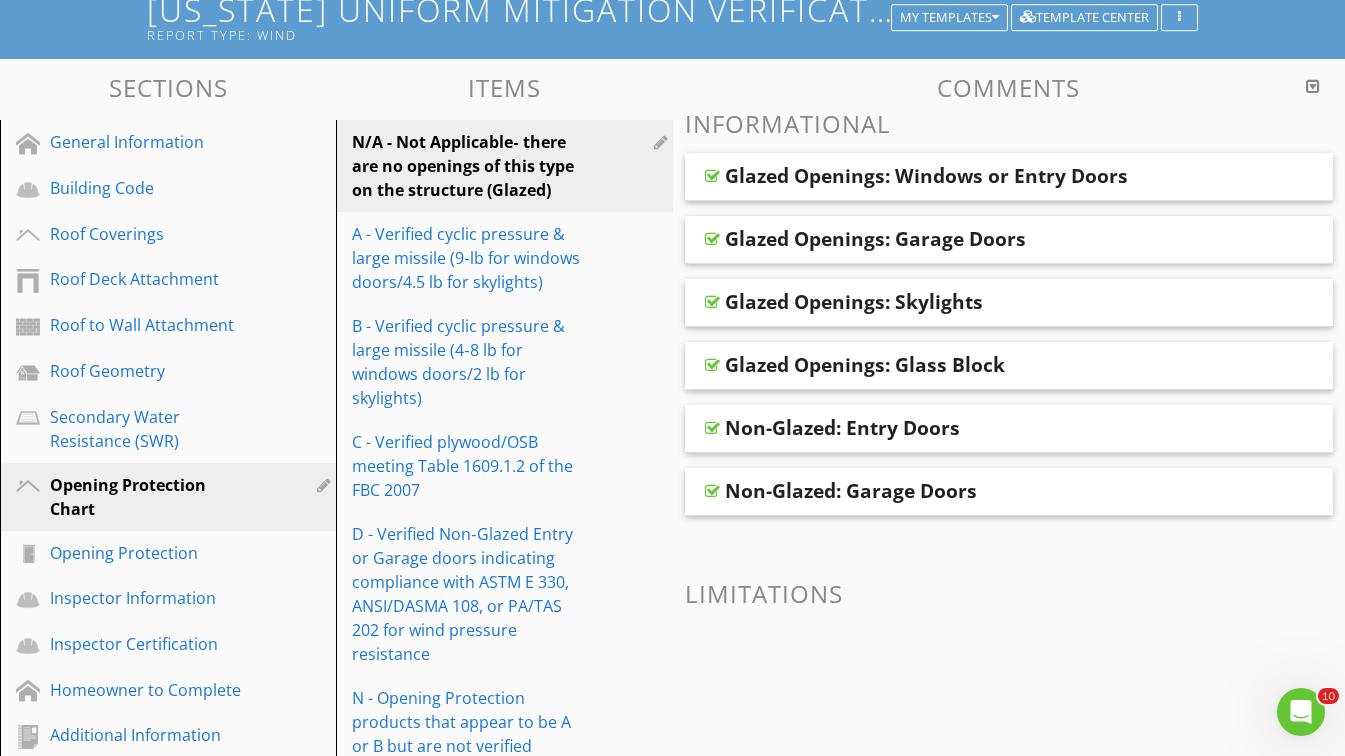 click at bounding box center [1009, 673] 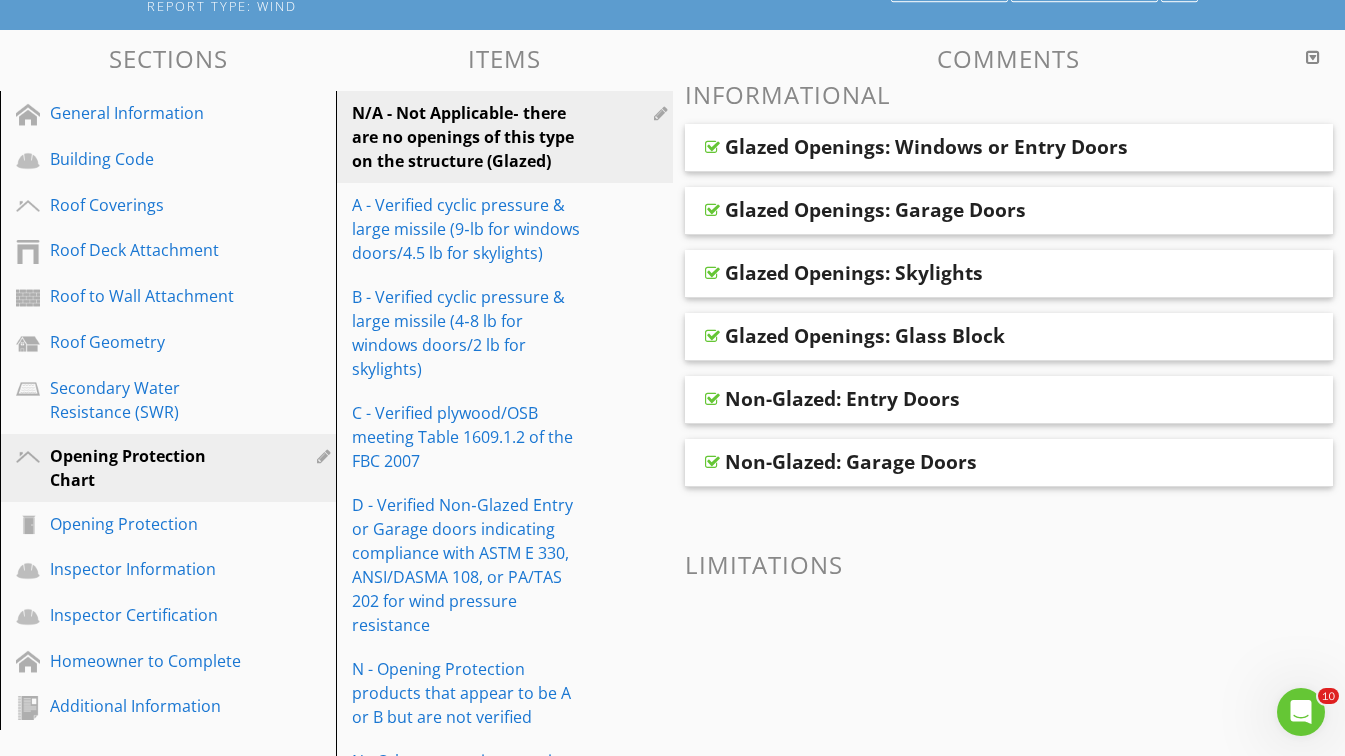 scroll, scrollTop: 163, scrollLeft: 0, axis: vertical 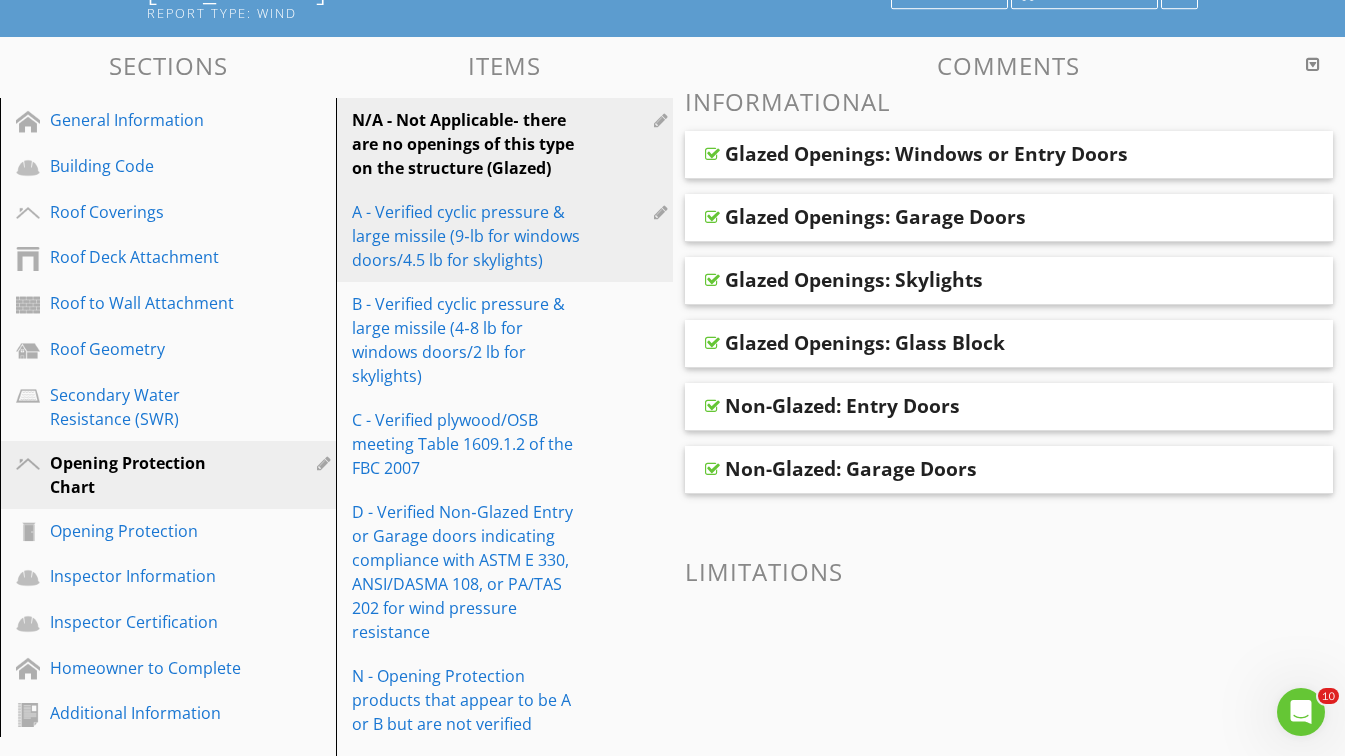 click on "A - Verified cyclic pressure & large missile (9‐lb for windows doors/4.5 lb for skylights)" at bounding box center (469, 236) 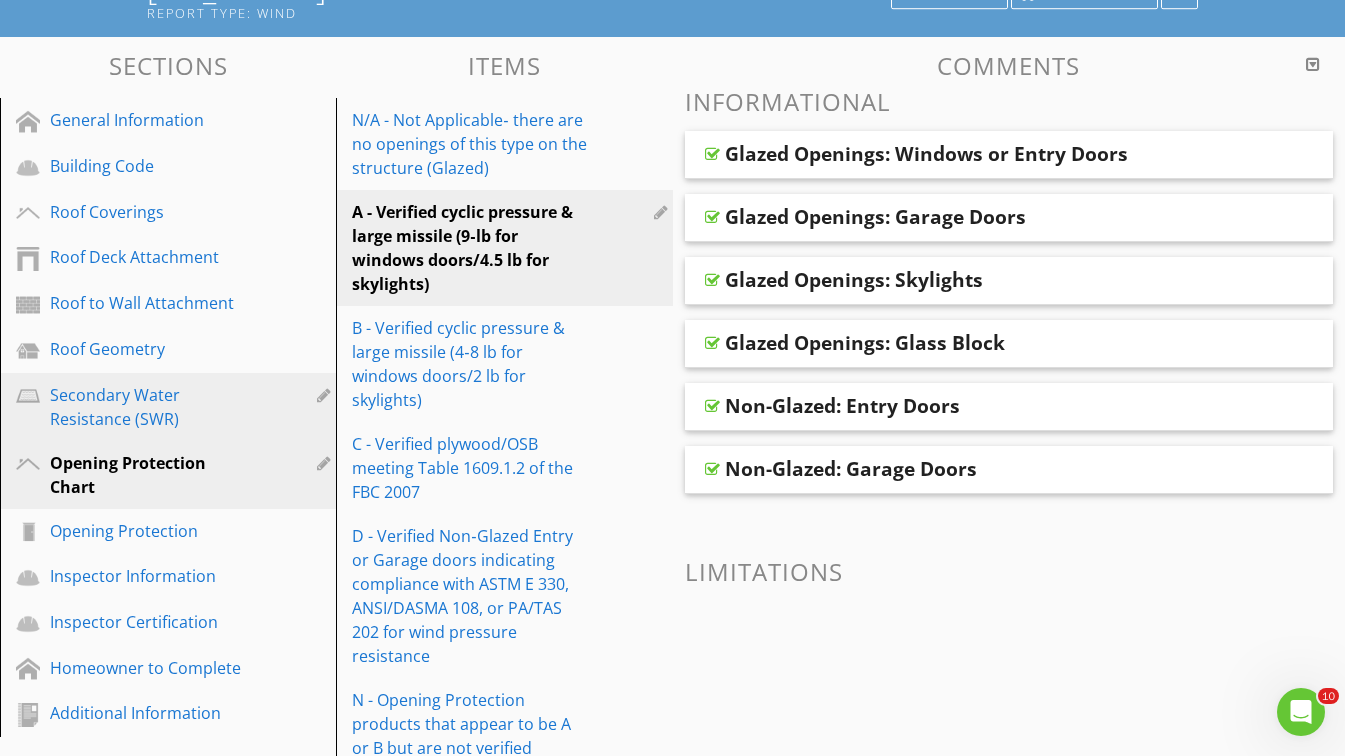 click on "Secondary Water Resistance (SWR)" at bounding box center [145, 407] 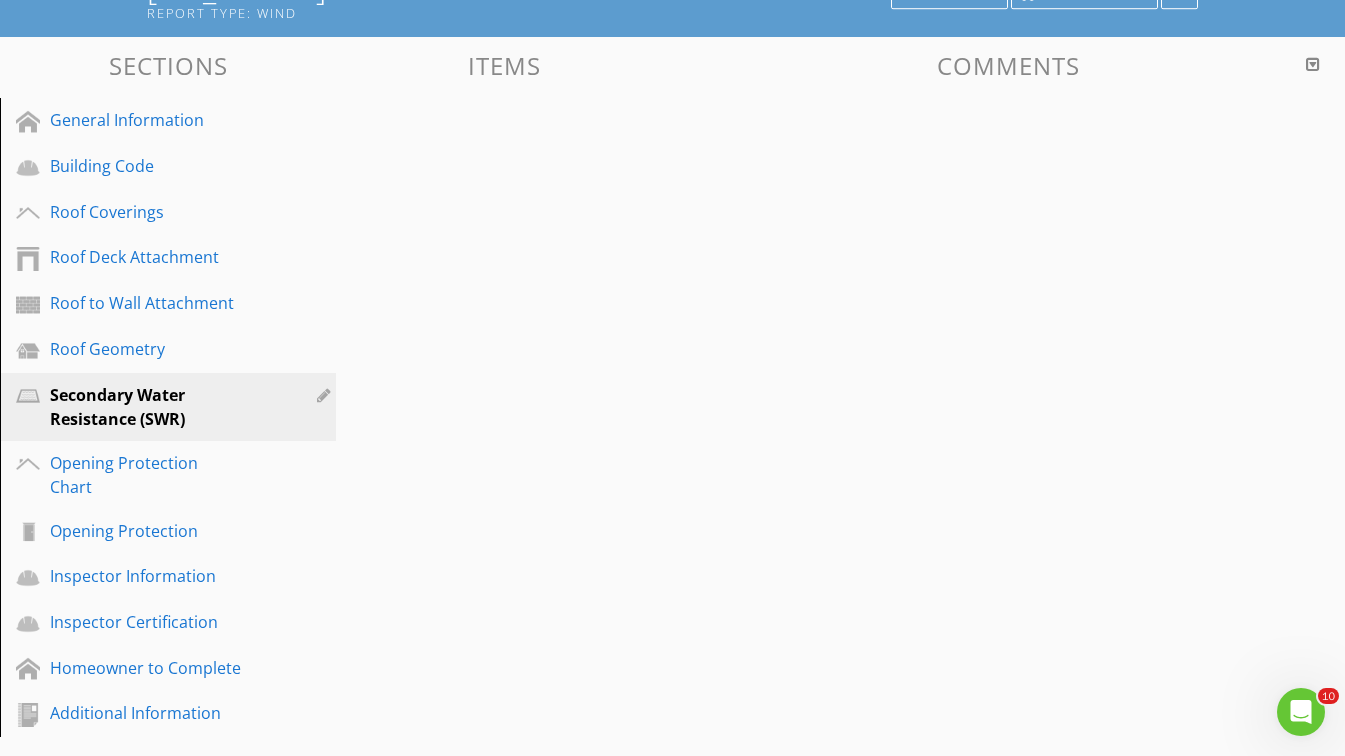scroll, scrollTop: 143, scrollLeft: 0, axis: vertical 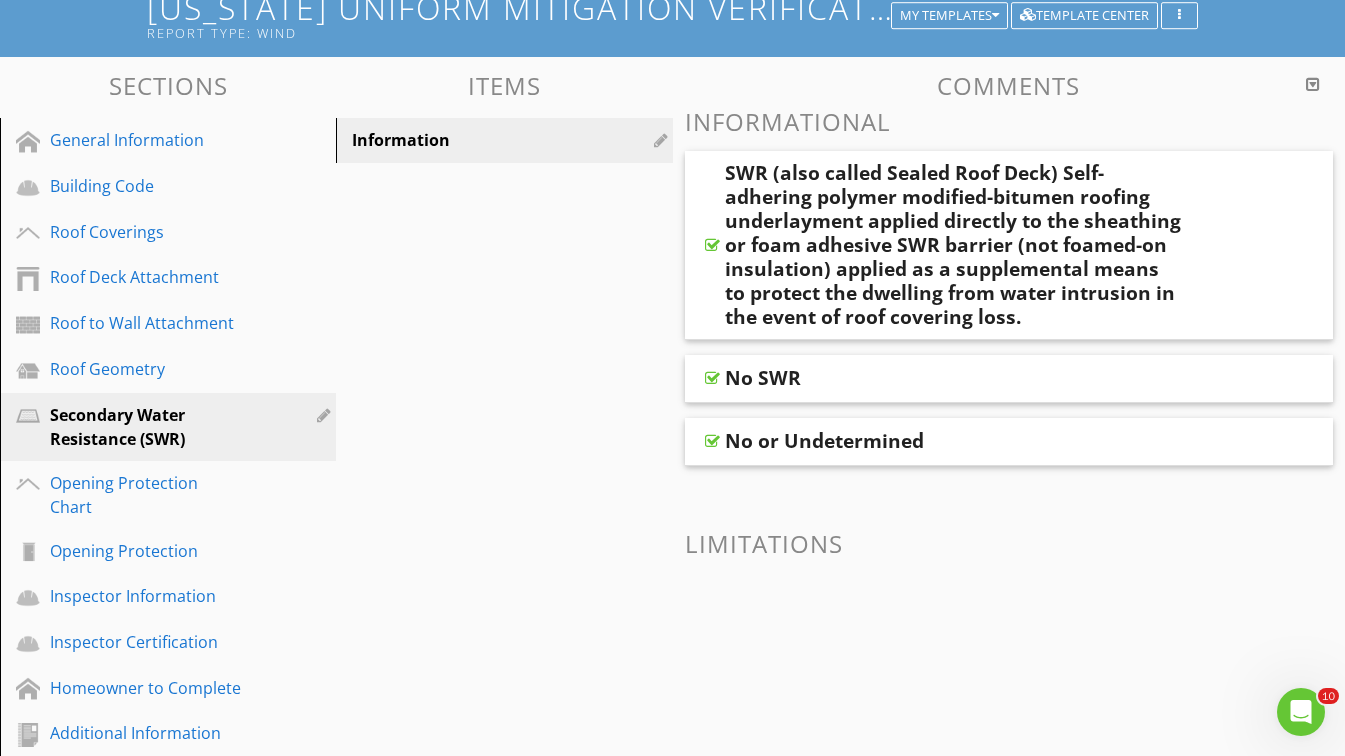 click on "No SWR" at bounding box center (953, 378) 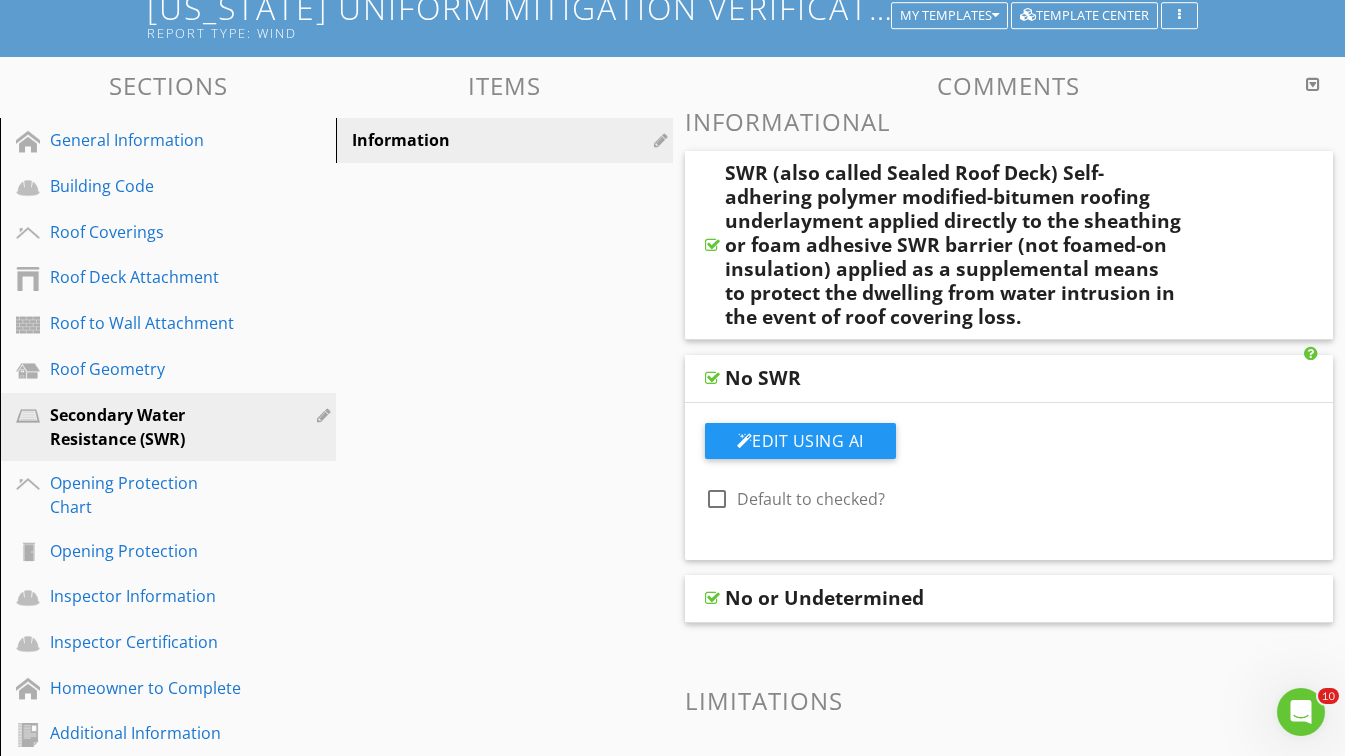 click on "Sections
General Information           Building Code           Roof Coverings           Roof Deck Attachment           Roof to Wall Attachment           Roof Geometry           Secondary Water Resistance (SWR)           Opening Protection Chart           Opening Protection           Inspector Information           Inspector Certification           Homeowner to Complete           Additional Information
Items
Information
Comments
Informational
SWR (also called Sealed Roof Deck) Self-adhering polymer modified-bitumen roofing underlayment applied directly to the sheathing or foam adhesive SWR barrier (not foamed-on insulation) applied as a supplemental means to protect the dwelling from water intrusion in the event of roof covering loss.
No SWR
Edit Using AI
check_box_outline_blank Default to checked?" at bounding box center (672, 475) 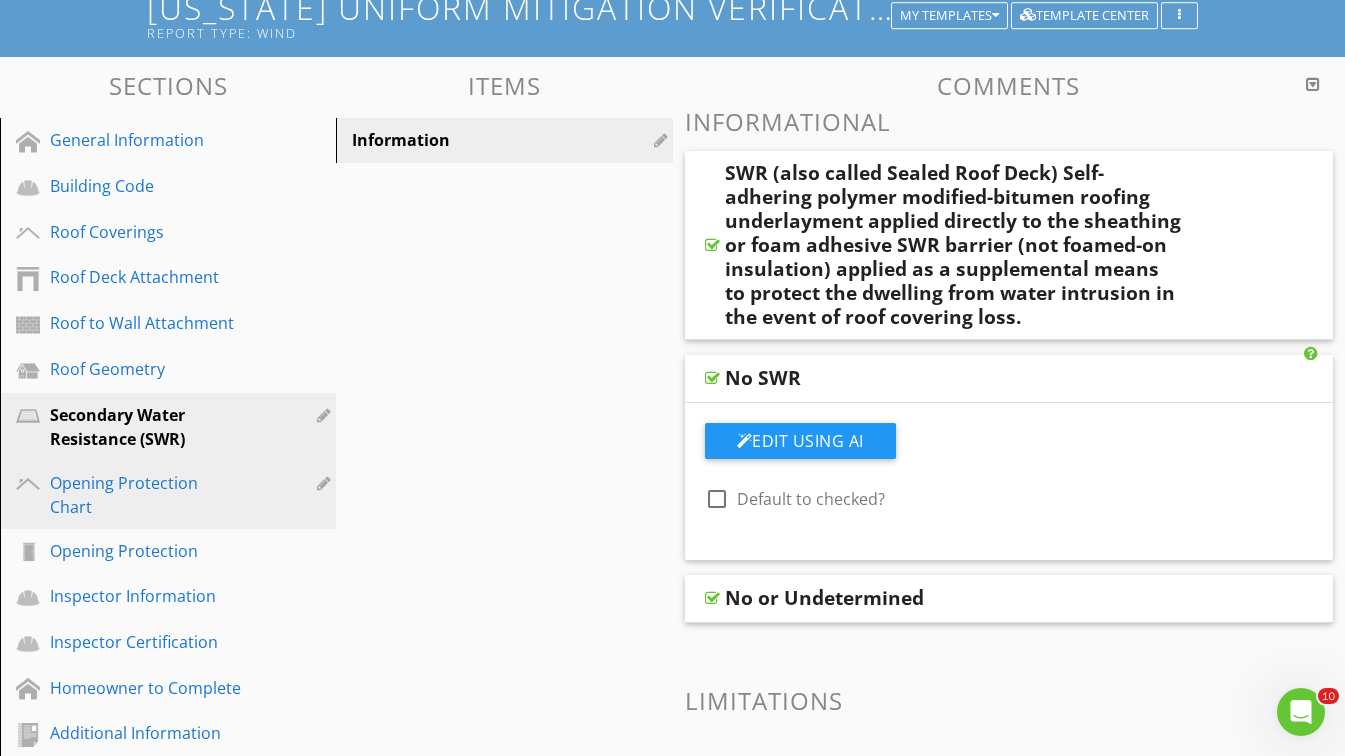 click on "Opening Protection Chart" at bounding box center (145, 495) 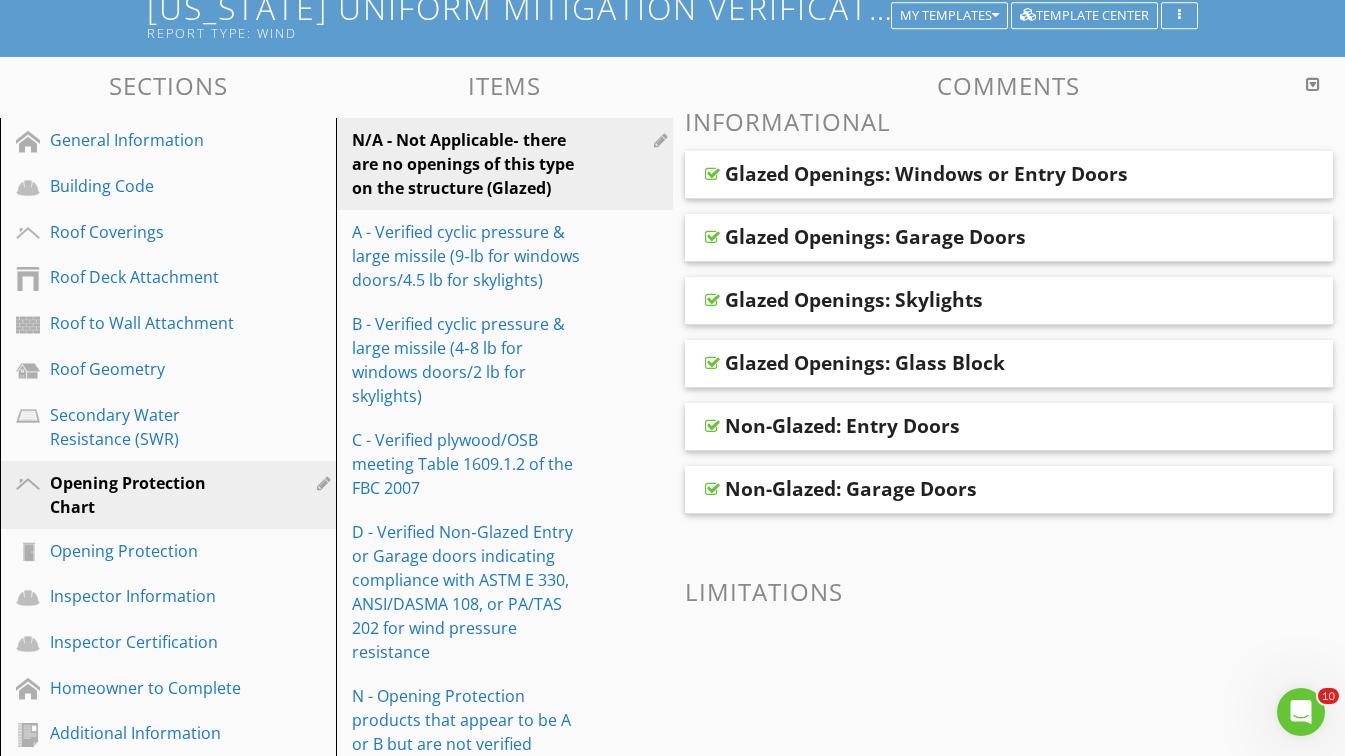 click on "Glazed Openings: Windows or Entry Doors" at bounding box center (926, 174) 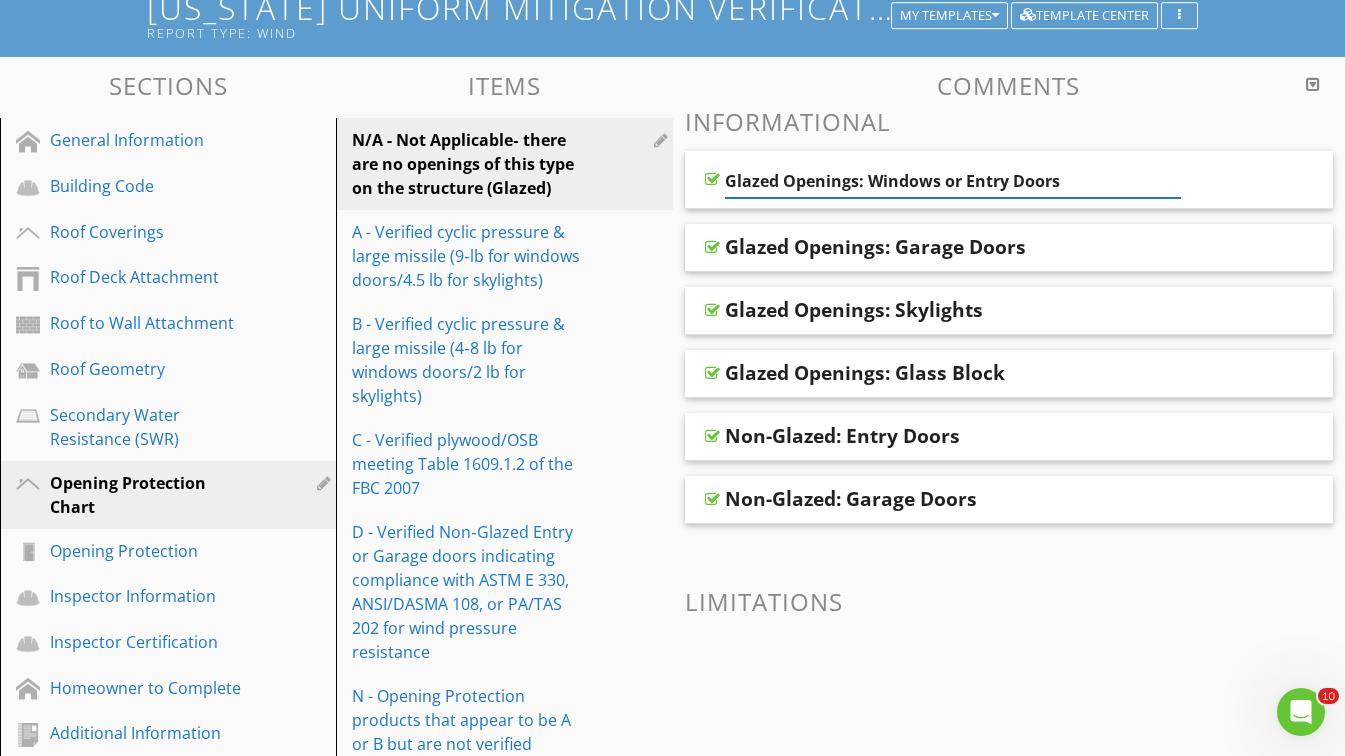 click on "Glazed Openings: Windows or Entry Doors" at bounding box center (953, 181) 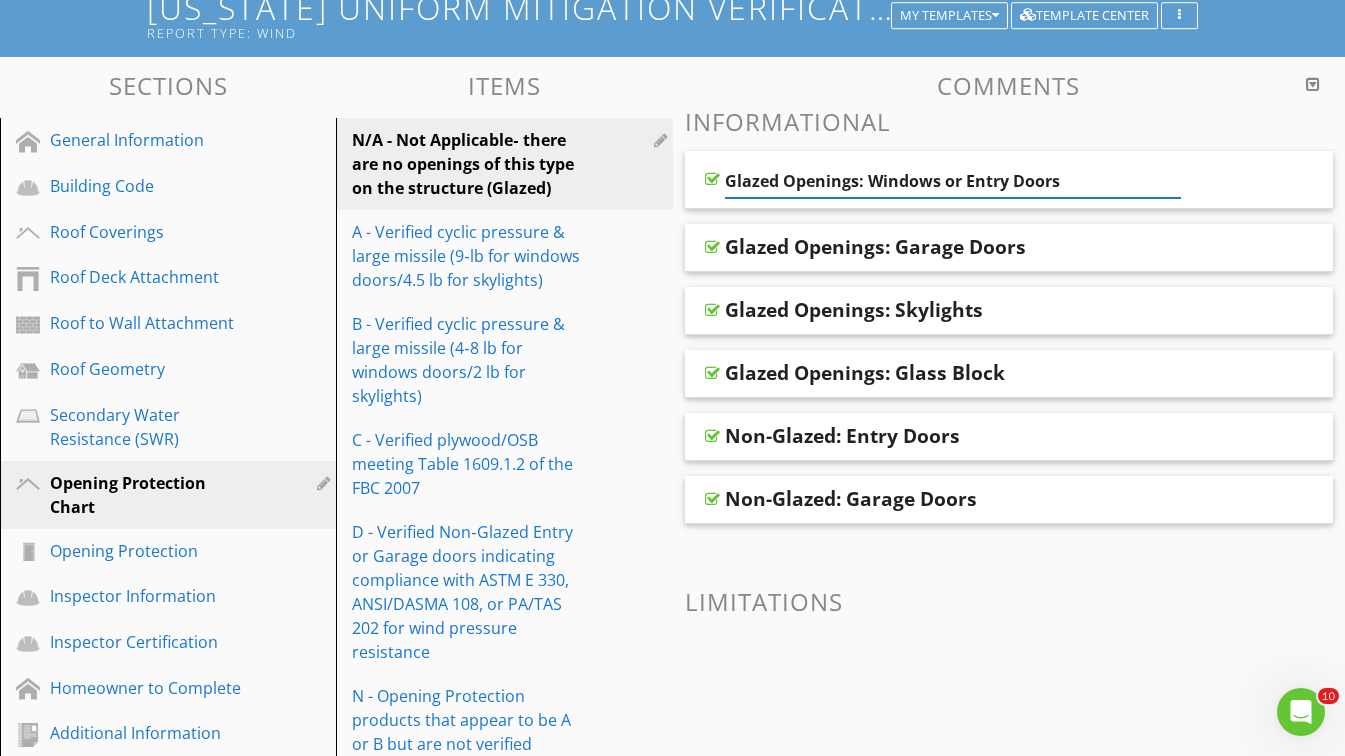 click at bounding box center (712, 179) 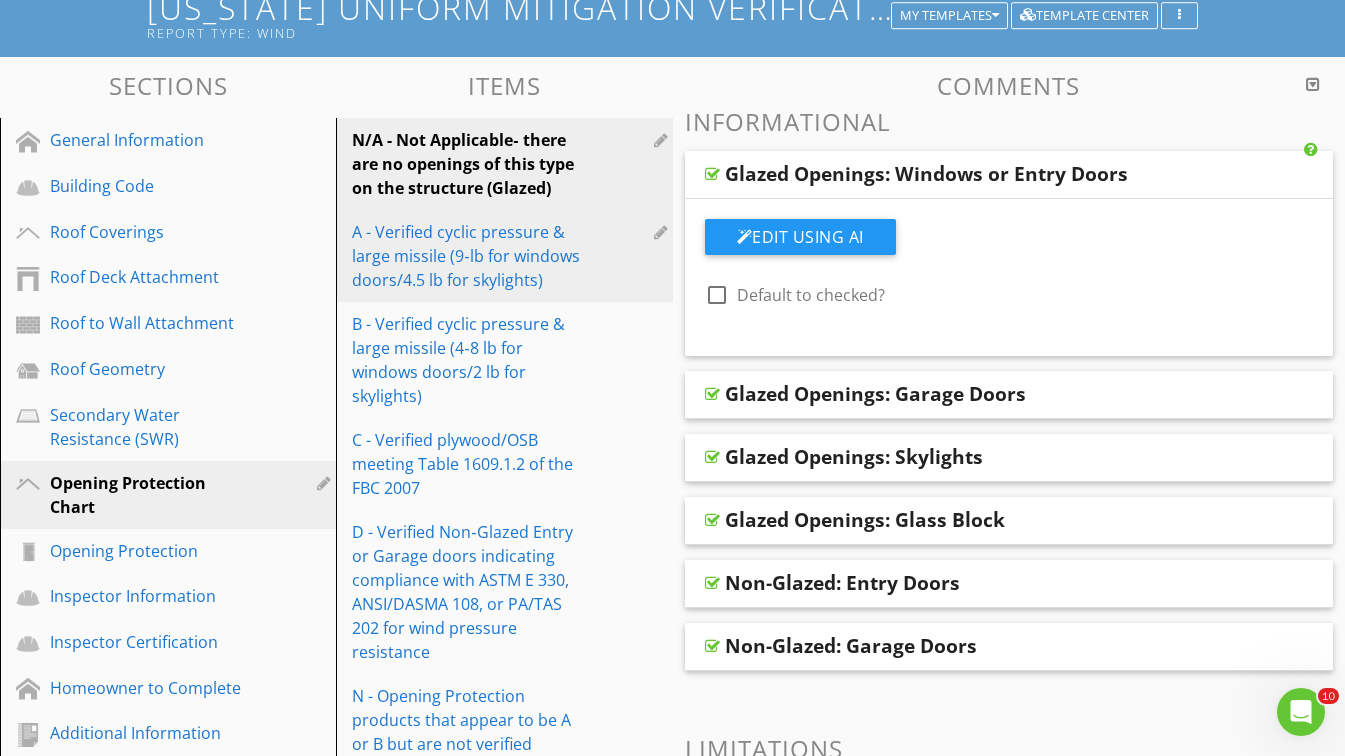 click on "A - Verified cyclic pressure & large missile (9‐lb for windows doors/4.5 lb for skylights)" at bounding box center (469, 256) 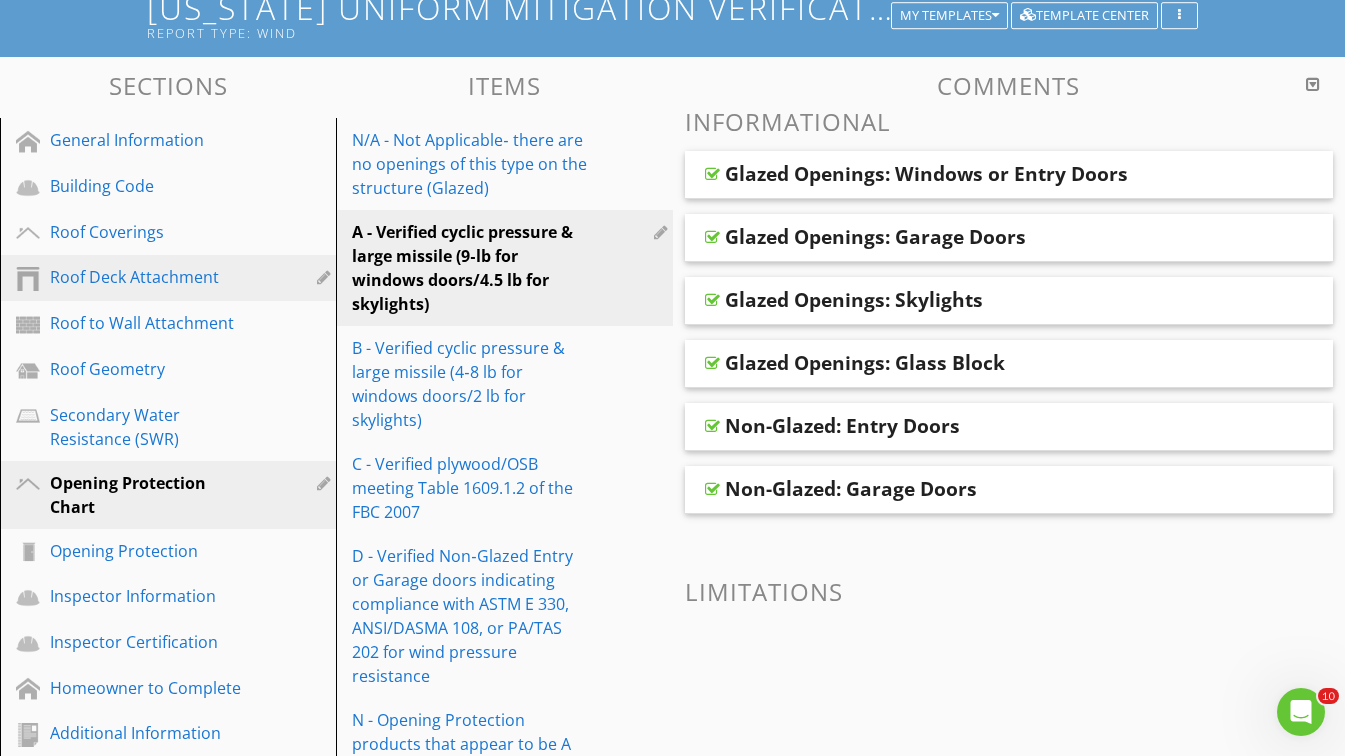 click on "Roof Deck Attachment" at bounding box center [145, 277] 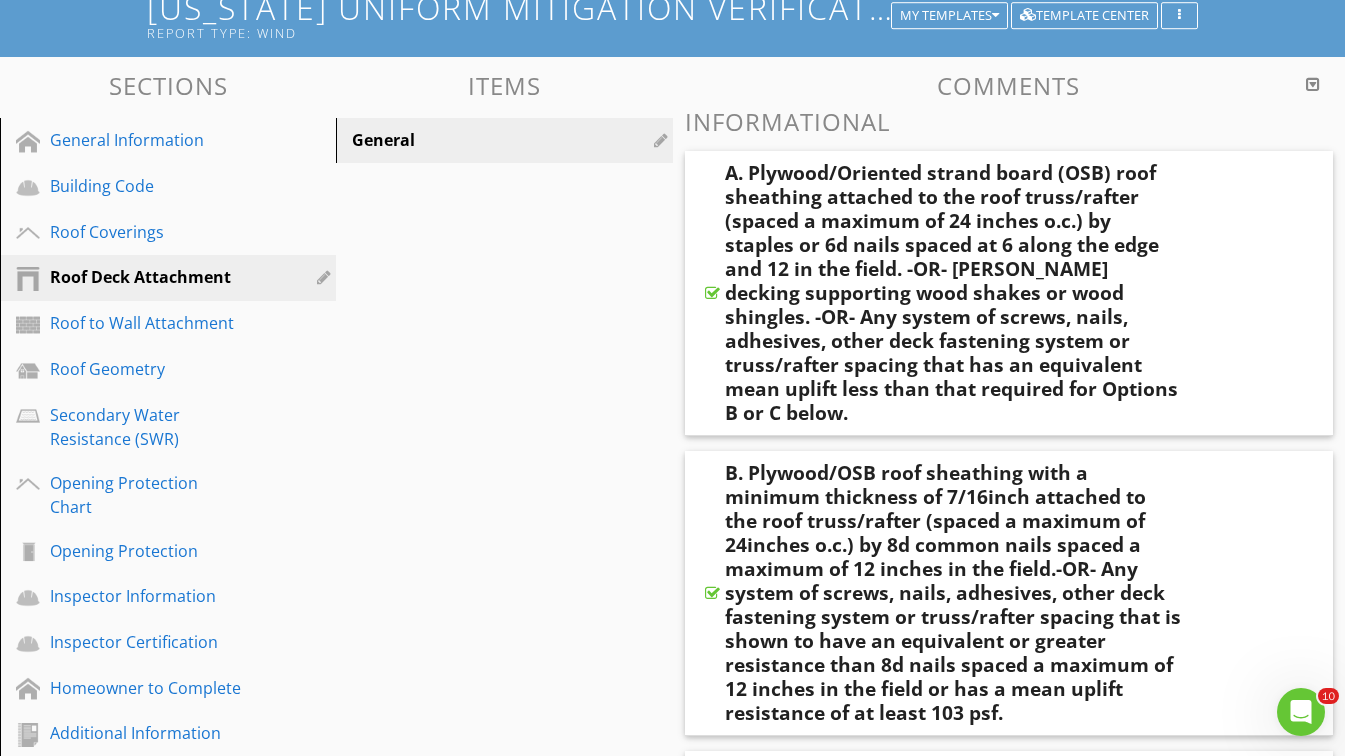 click on "Sections
General Information           Building Code           Roof Coverings           Roof Deck Attachment           Roof to Wall Attachment           Roof Geometry           Secondary Water Resistance (SWR)           Opening Protection Chart           Opening Protection           Inspector Information           Inspector Certification           Homeowner to Complete           Additional Information
Items
General
Comments
Informational
A. Plywood/Oriented strand board (OSB) roof sheathing attached to the roof truss/rafter (spaced a maximum of 24 inches o.c.) by staples or 6d nails spaced at 6 along the edge and 12 in the field. -OR- [PERSON_NAME] decking supporting wood shakes or wood shingles. -OR- Any system of screws, nails, adhesives, other deck fastening system or truss/rafter spacing that has an equivalent mean uplift less than that required for Options B or C below." at bounding box center (672, 856) 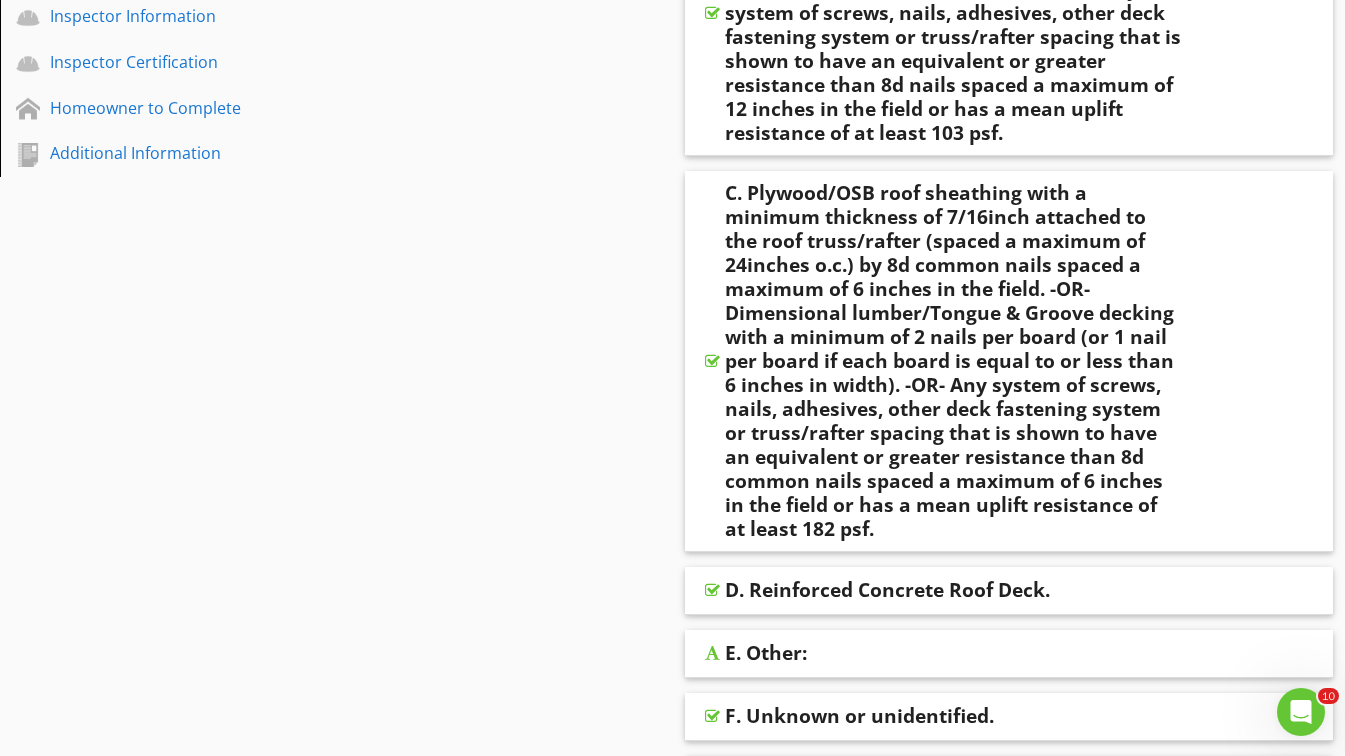 scroll, scrollTop: 726, scrollLeft: 0, axis: vertical 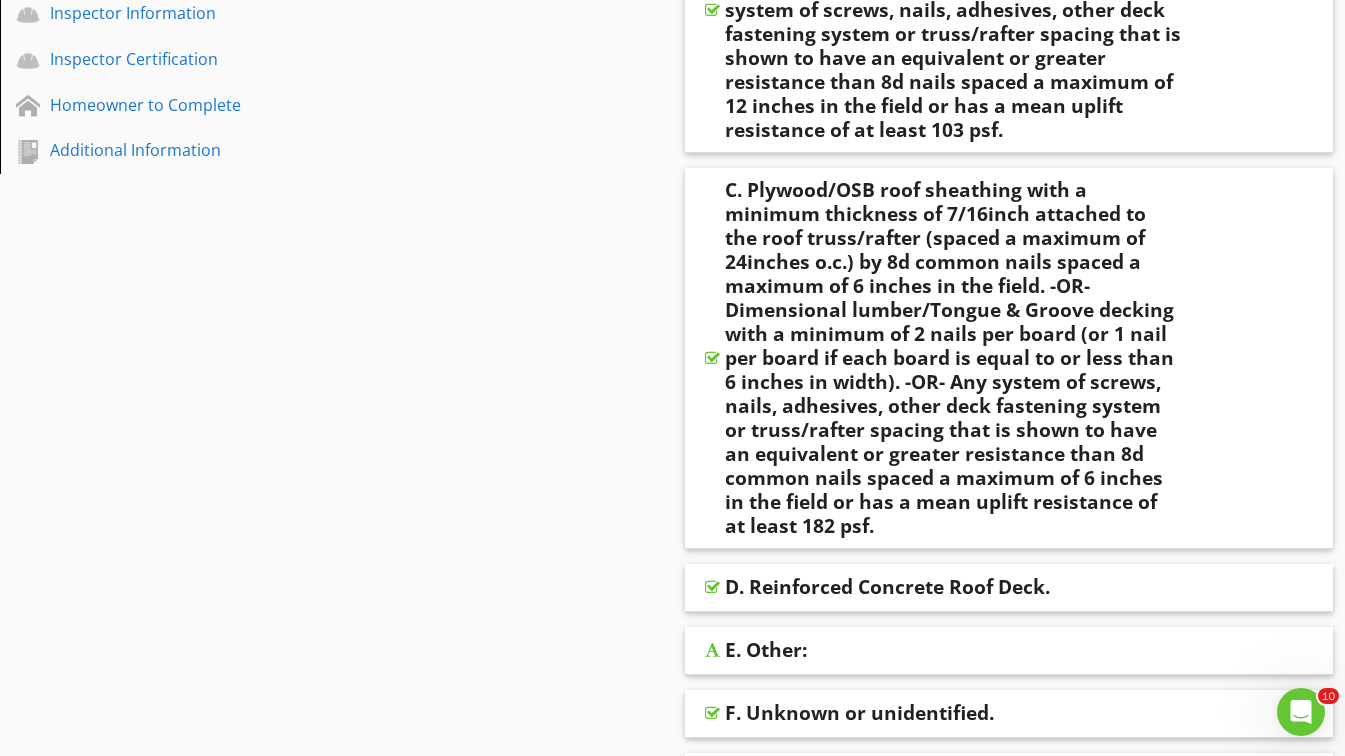 click at bounding box center [712, 358] 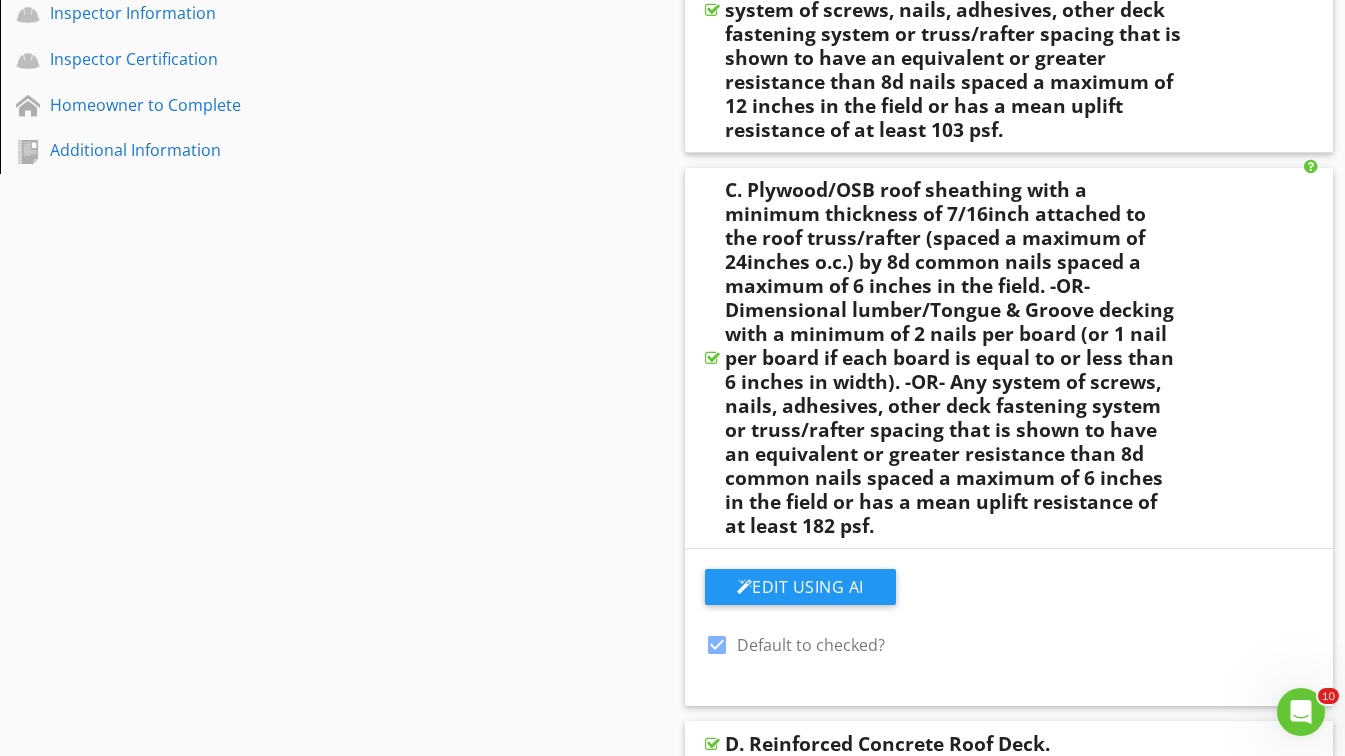 click on "Sections
General Information           Building Code           Roof Coverings           Roof Deck Attachment           Roof to Wall Attachment           Roof Geometry           Secondary Water Resistance (SWR)           Opening Protection Chart           Opening Protection           Inspector Information           Inspector Certification           Homeowner to Complete           Additional Information
Items
General
Comments
Informational
A. Plywood/Oriented strand board (OSB) roof sheathing attached to the roof truss/rafter (spaced a maximum of 24 inches o.c.) by staples or 6d nails spaced at 6 along the edge and 12 in the field. -OR- [PERSON_NAME] decking supporting wood shakes or wood shingles. -OR- Any system of screws, nails, adhesives, other deck fastening system or truss/rafter spacing that has an equivalent mean uplift less than that required for Options B or C below." at bounding box center [672, 351] 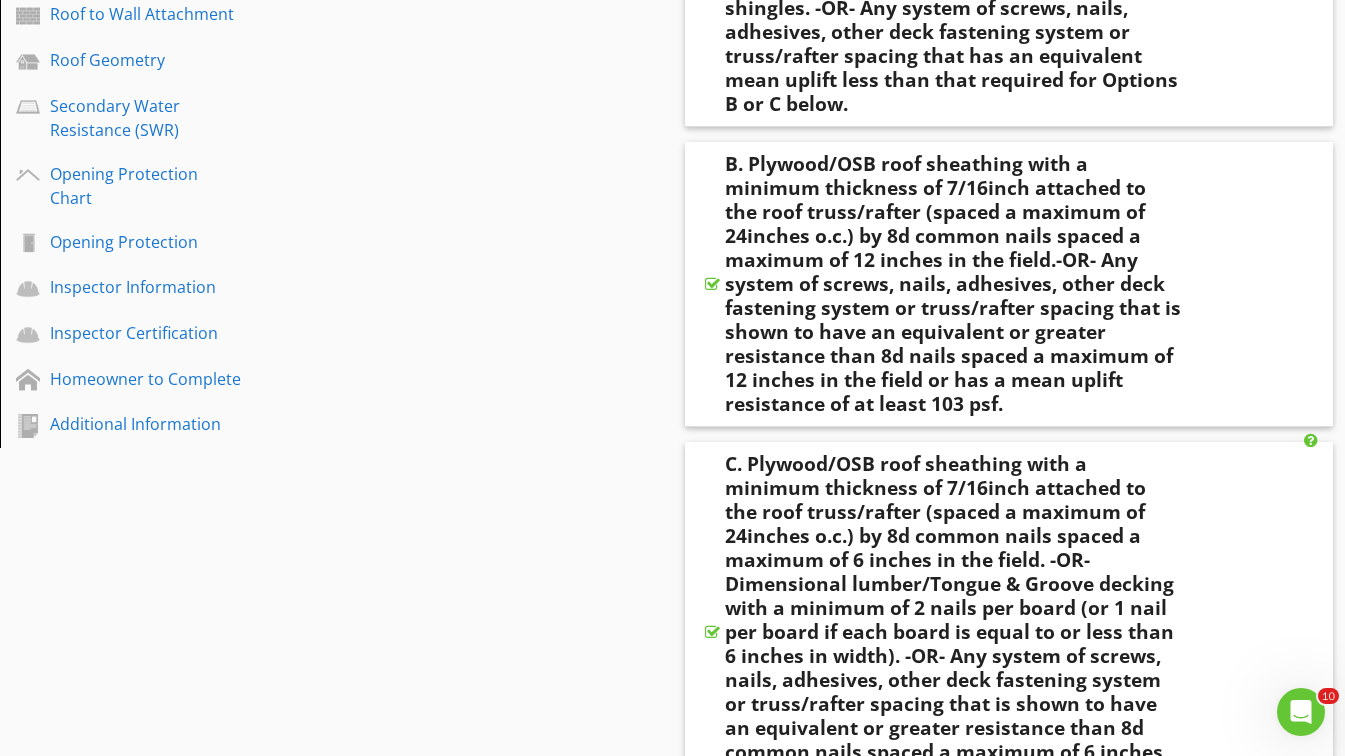 scroll, scrollTop: 424, scrollLeft: 0, axis: vertical 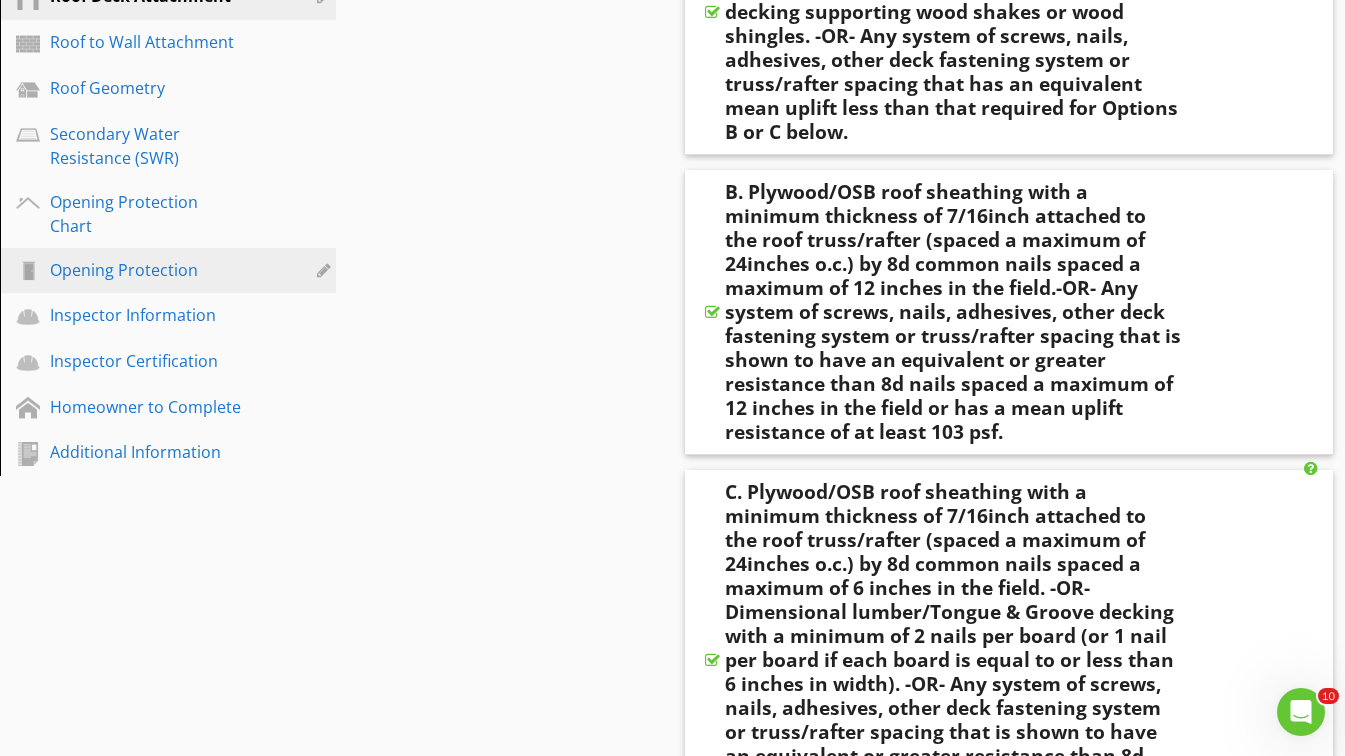 click on "Opening Protection" at bounding box center [145, 270] 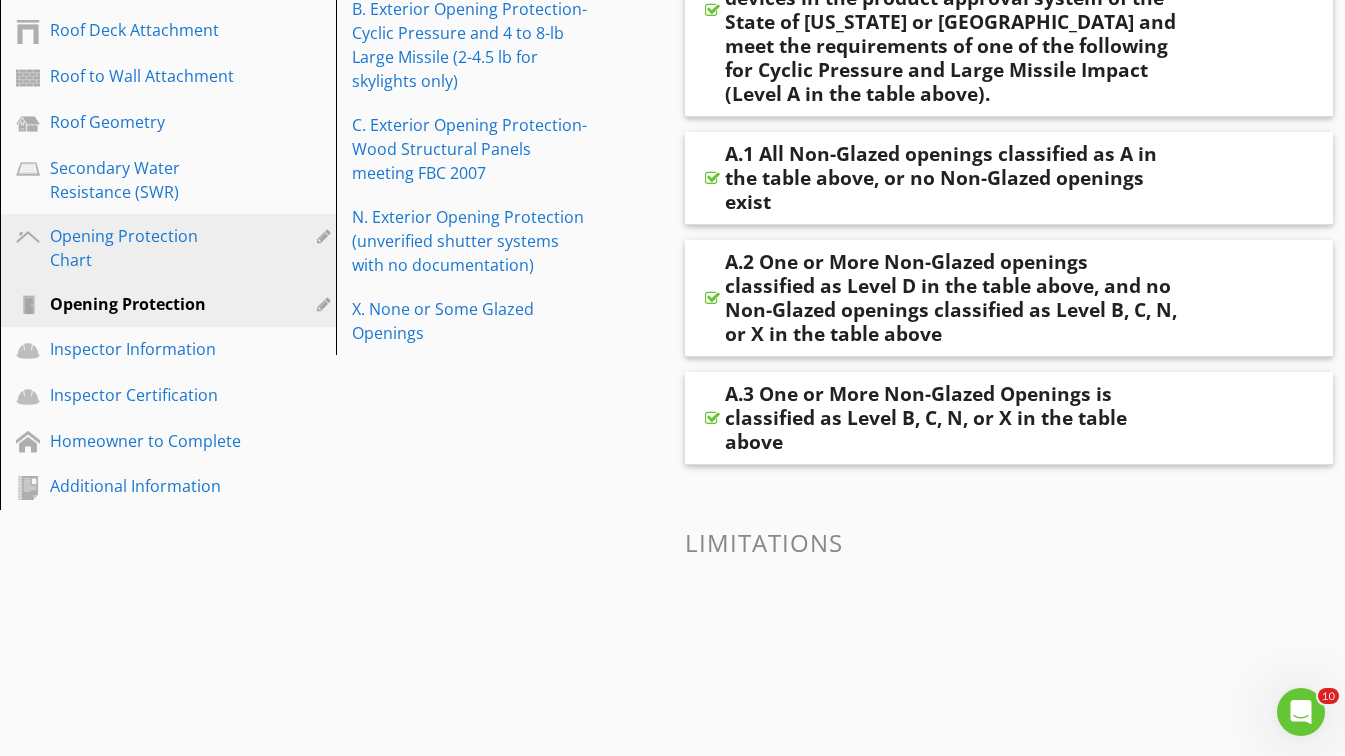 scroll, scrollTop: 389, scrollLeft: 0, axis: vertical 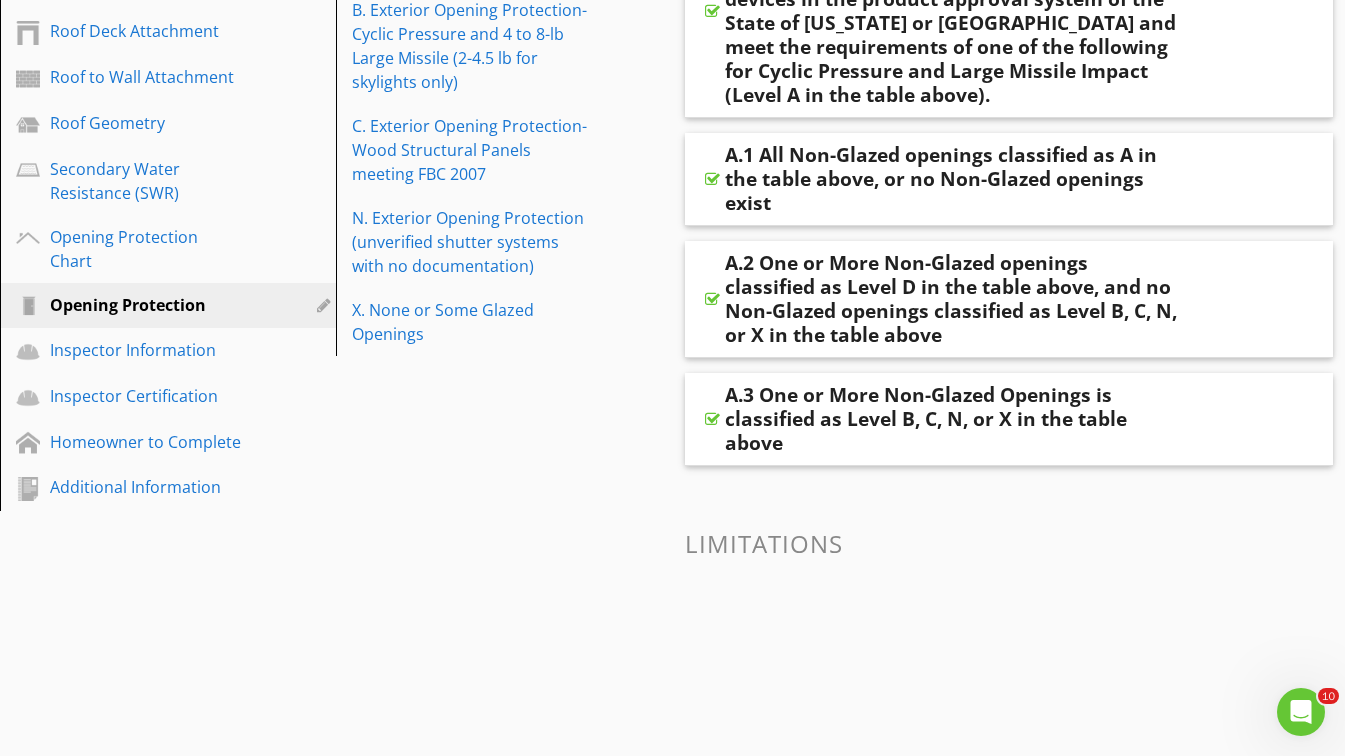 click on "Sections
General Information           Building Code           Roof Coverings           Roof Deck Attachment           Roof to Wall Attachment           Roof Geometry           Secondary Water Resistance (SWR)           Opening Protection Chart           Opening Protection           Inspector Information           Inspector Certification           Homeowner to Complete           Additional Information
Items
A. Exterior Openings Cyclic Pressure and 9-lb Large Missile (4.5 lb for skylights only)           B. Exterior Opening Protection- Cyclic Pressure and 4 to 8-lb Large Missile (2-4.5 lb for skylights only)           C. Exterior Opening Protection- Wood Structural Panels meeting FBC 2007           N. Exterior Opening Protection (unverified shutter systems with no documentation)           X. None or Some Glazed Openings
Comments
Informational                                                   Limitations" at bounding box center [672, 274] 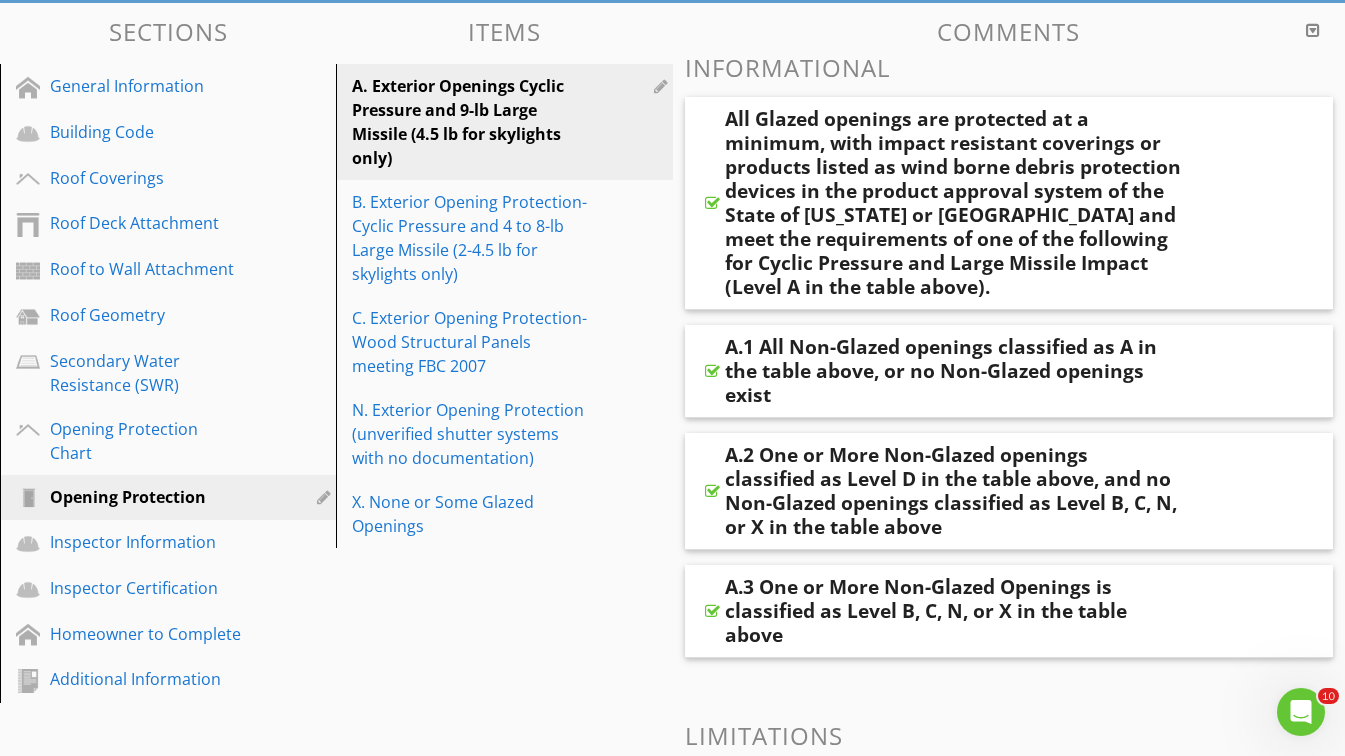 scroll, scrollTop: 176, scrollLeft: 0, axis: vertical 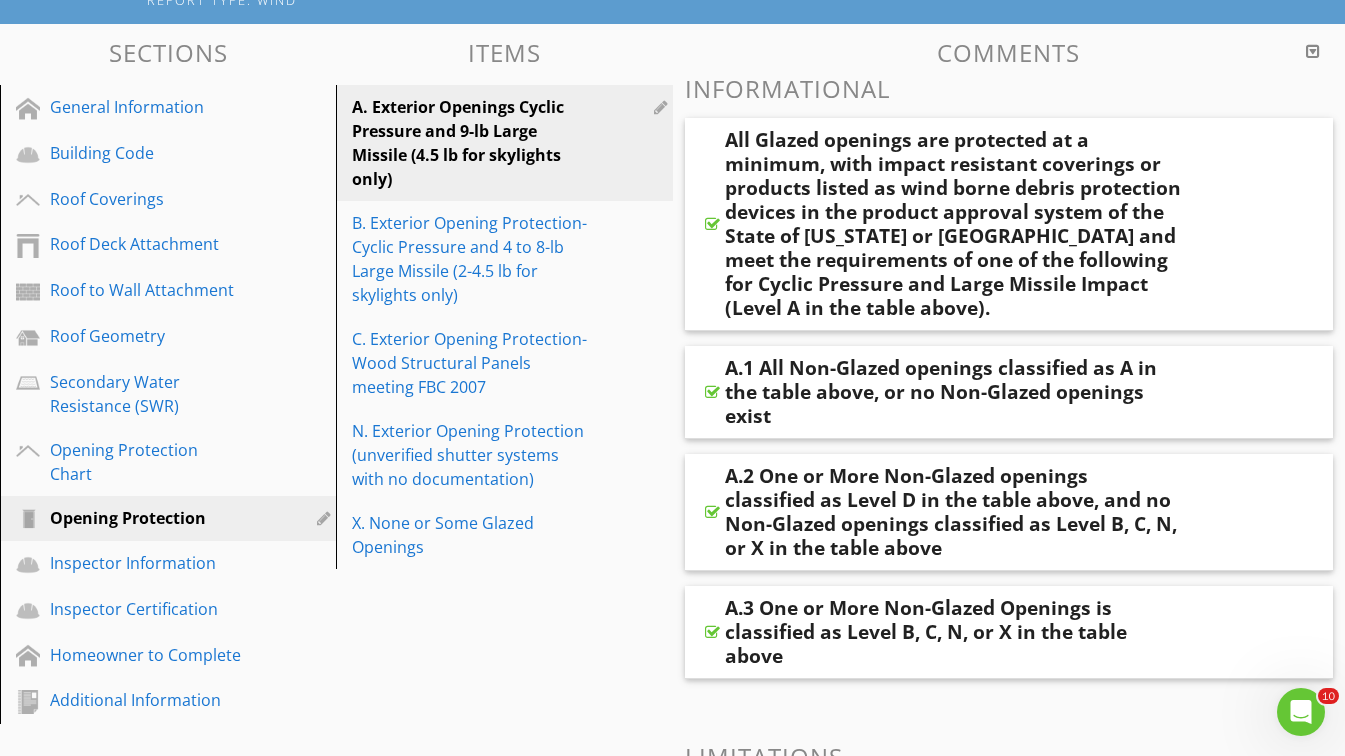 click at bounding box center [712, 224] 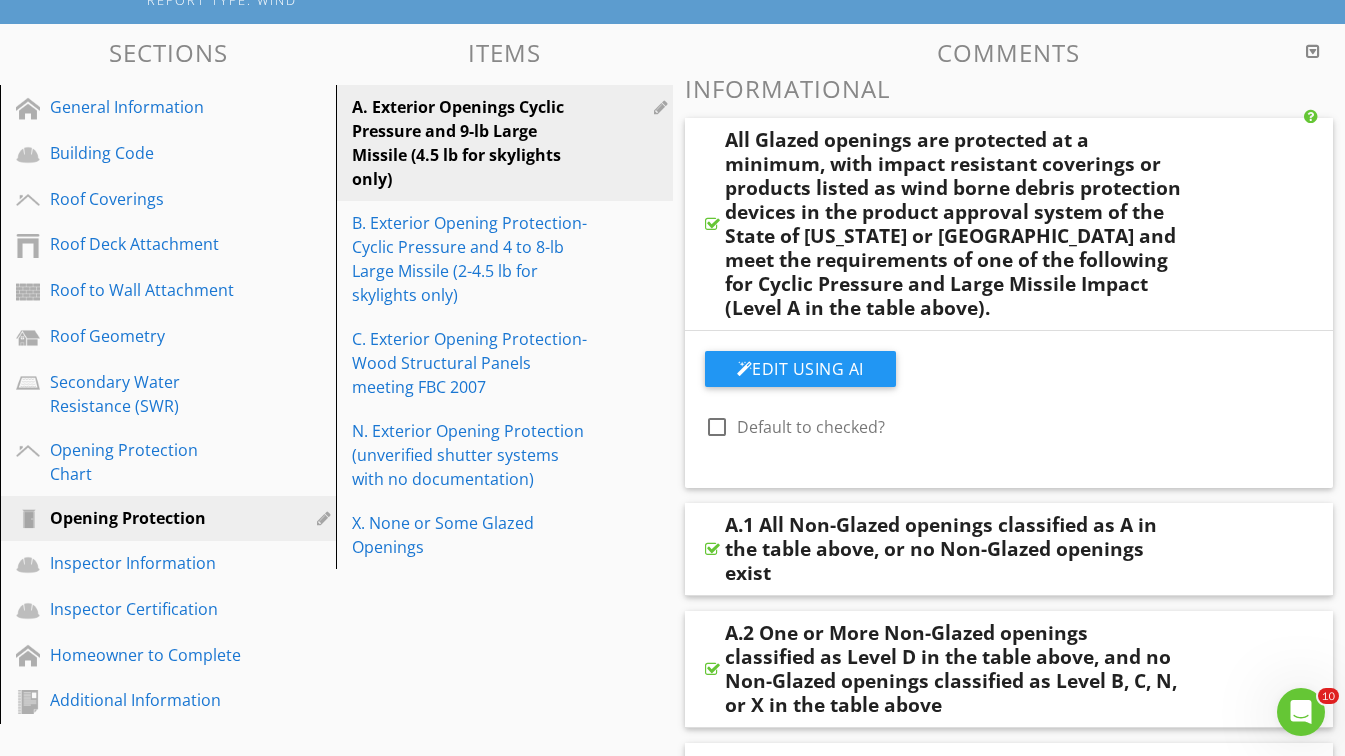 click at bounding box center (712, 549) 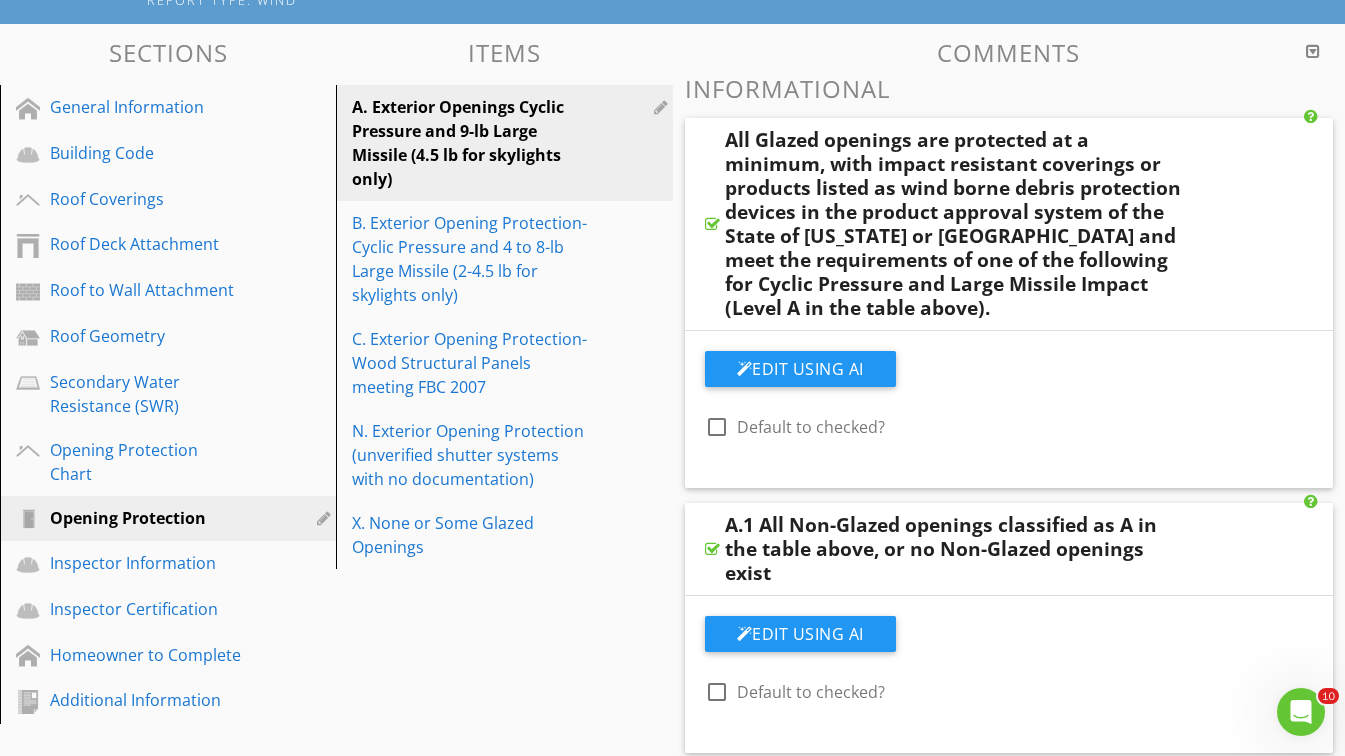 click on "Sections
General Information           Building Code           Roof Coverings           Roof Deck Attachment           Roof to Wall Attachment           Roof Geometry           Secondary Water Resistance (SWR)           Opening Protection Chart           Opening Protection           Inspector Information           Inspector Certification           Homeowner to Complete           Additional Information
Items
A. Exterior Openings Cyclic Pressure and 9-lb Large Missile (4.5 lb for skylights only)           B. Exterior Opening Protection- Cyclic Pressure and 4 to 8-lb Large Missile (2-4.5 lb for skylights only)           C. Exterior Opening Protection- Wood Structural Panels meeting FBC 2007           N. Exterior Opening Protection (unverified shutter systems with no documentation)           X. None or Some Glazed Openings
Comments
Informational
Edit Using AI" at bounding box center [672, 644] 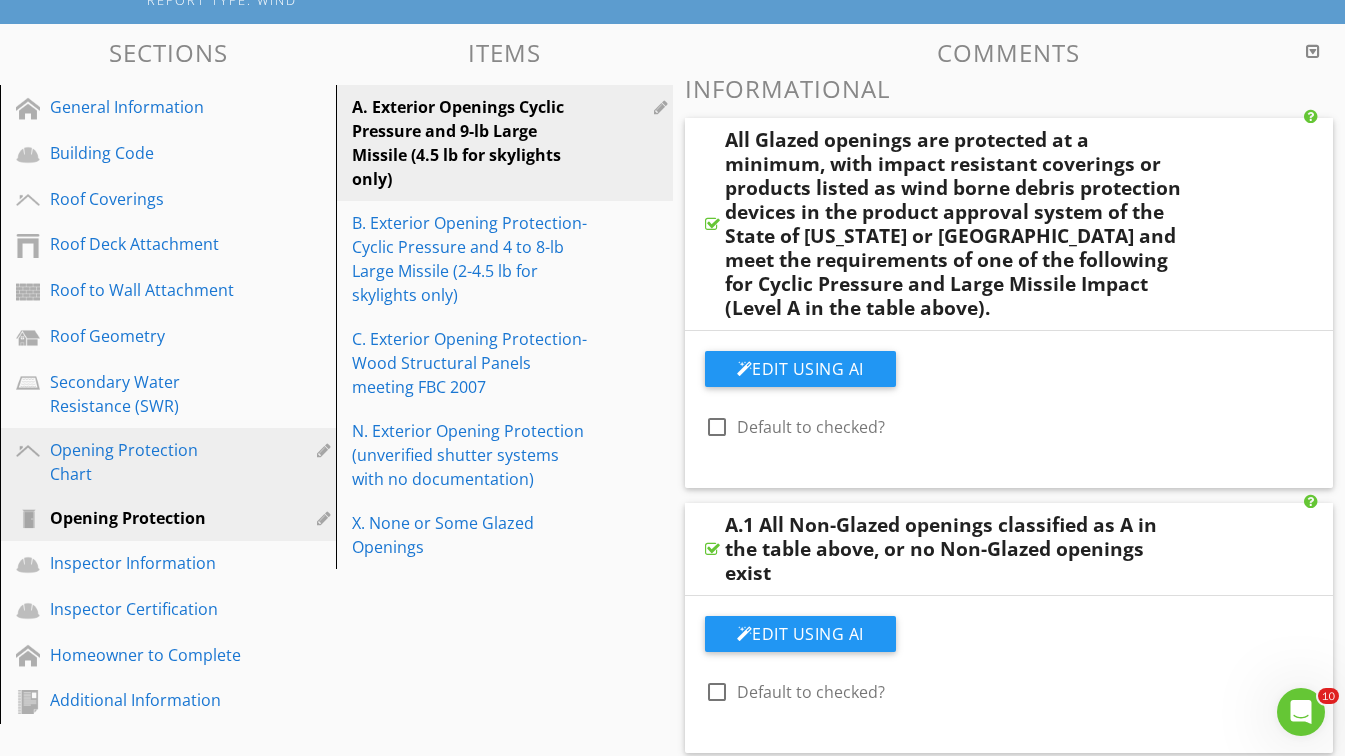 click on "Opening Protection Chart" at bounding box center [145, 462] 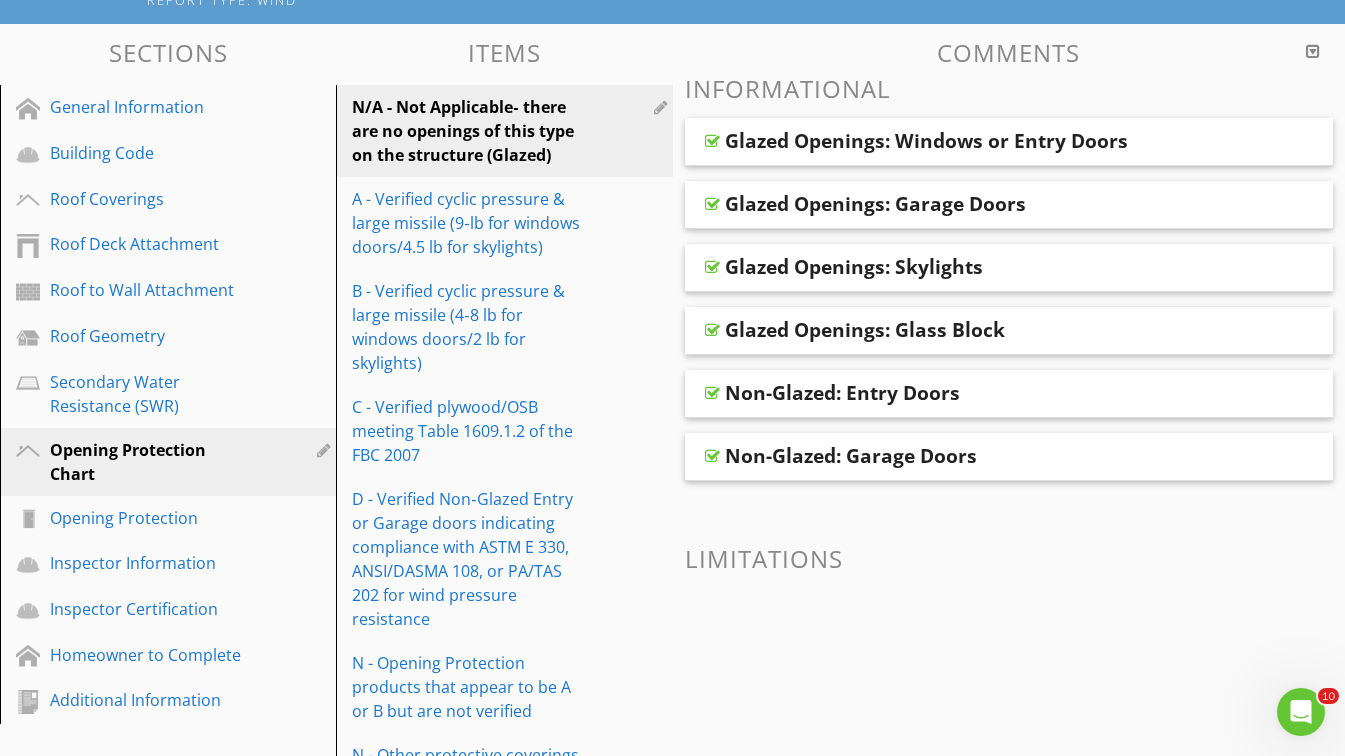 click at bounding box center [712, 141] 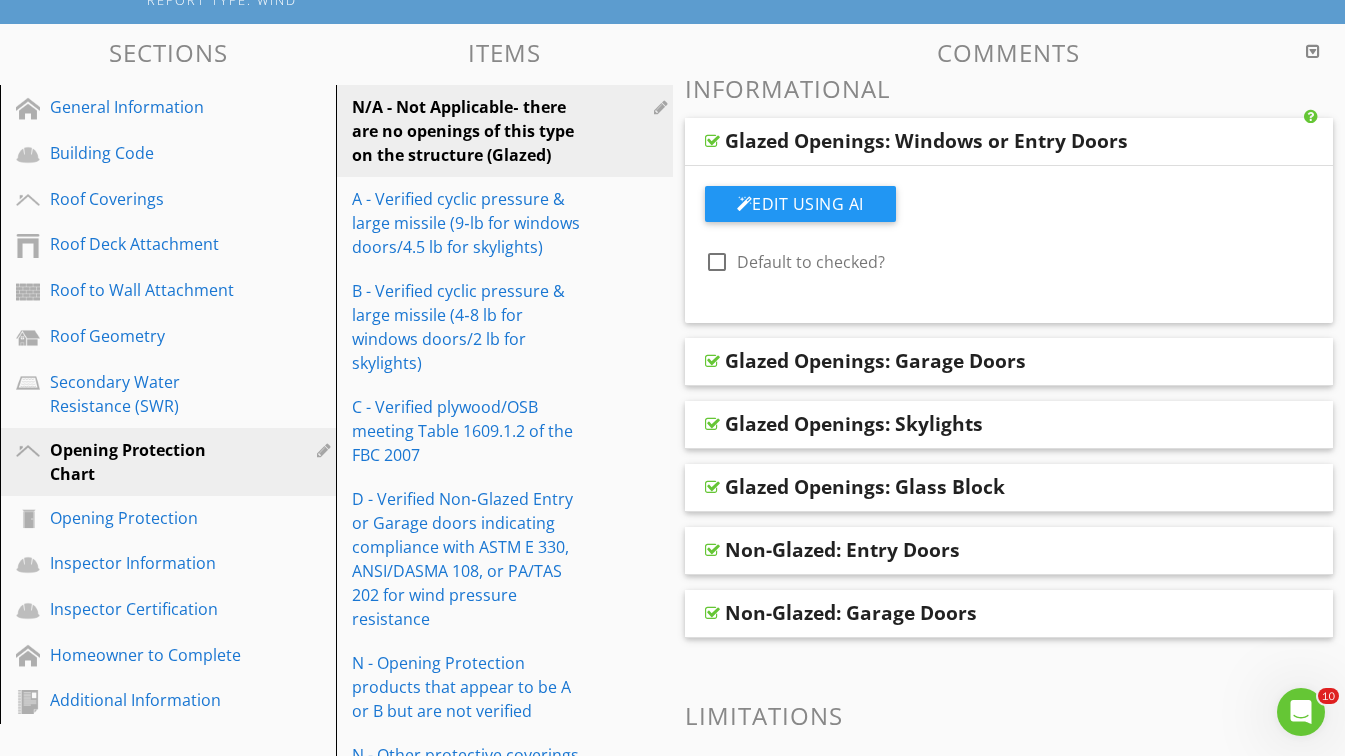 click at bounding box center (712, 141) 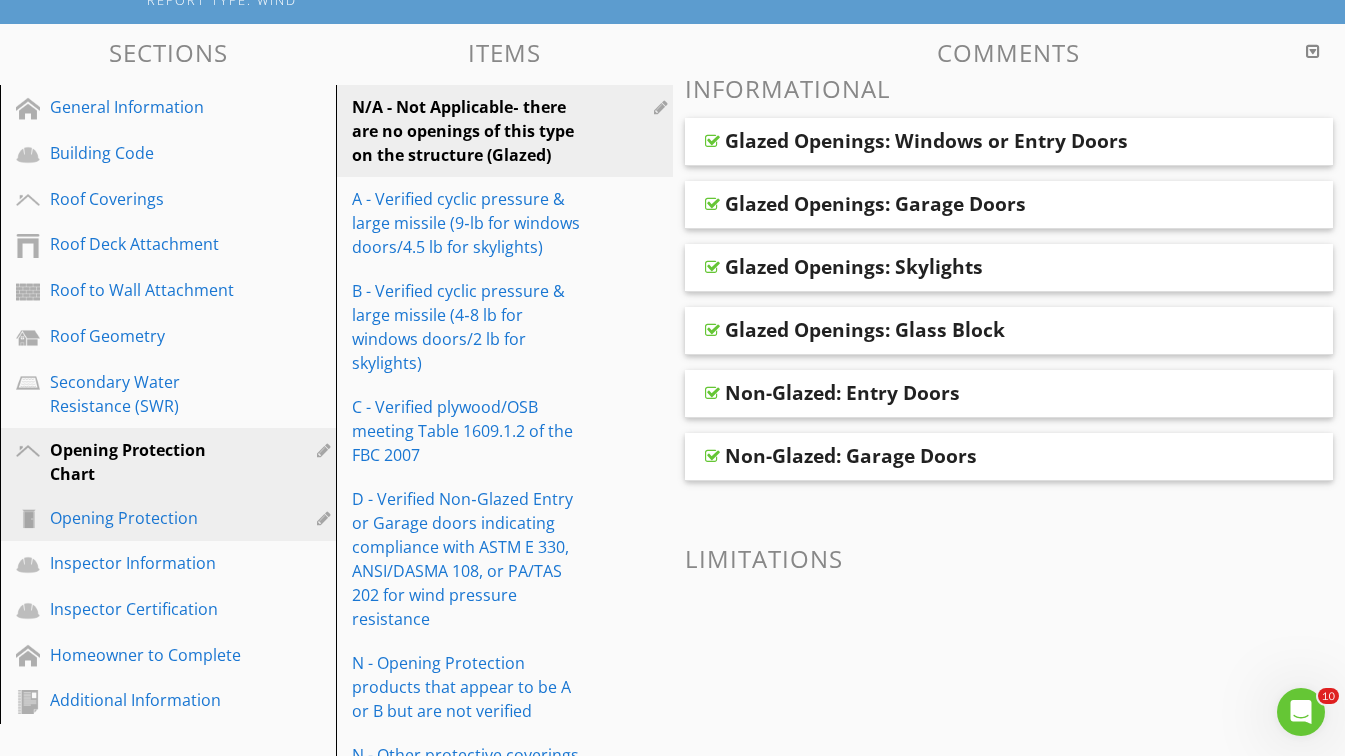 click on "Opening Protection" at bounding box center [145, 518] 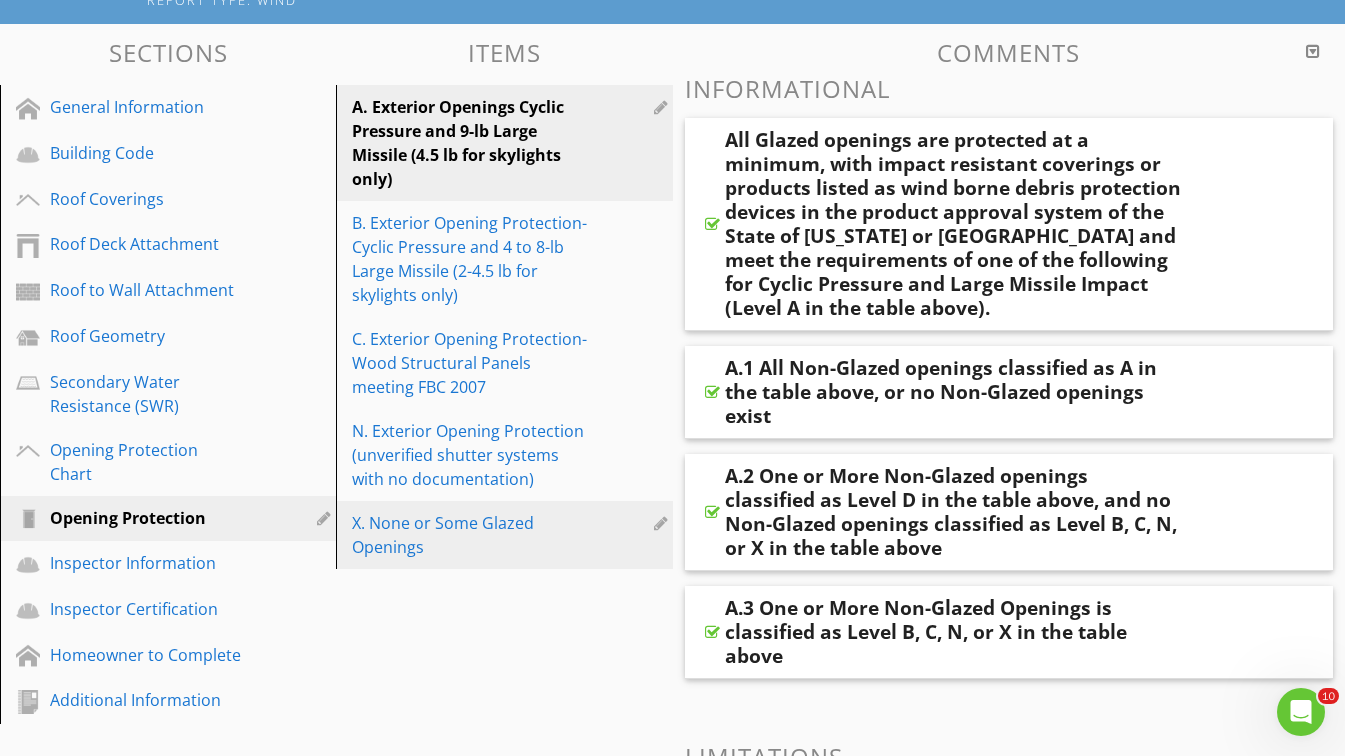 click on "X. None or Some Glazed Openings" at bounding box center (469, 535) 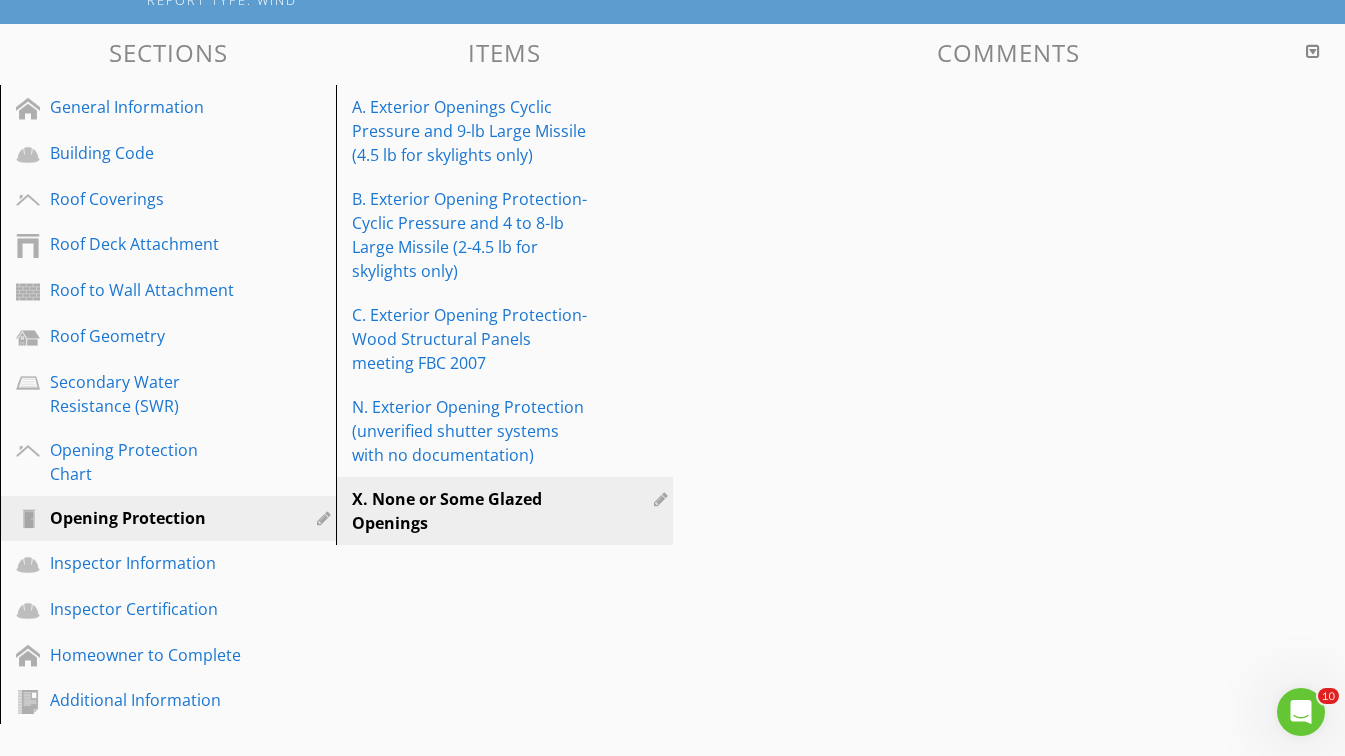 scroll, scrollTop: 141, scrollLeft: 0, axis: vertical 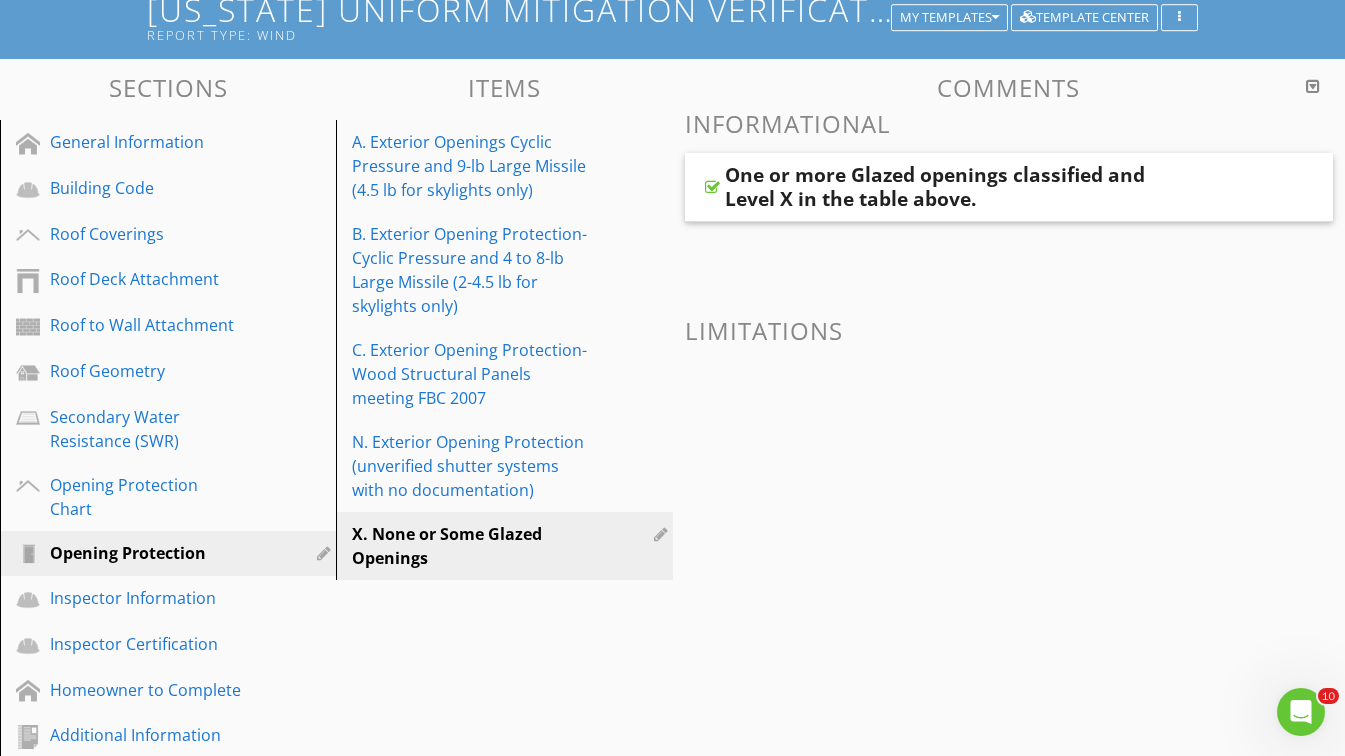 click at bounding box center [712, 187] 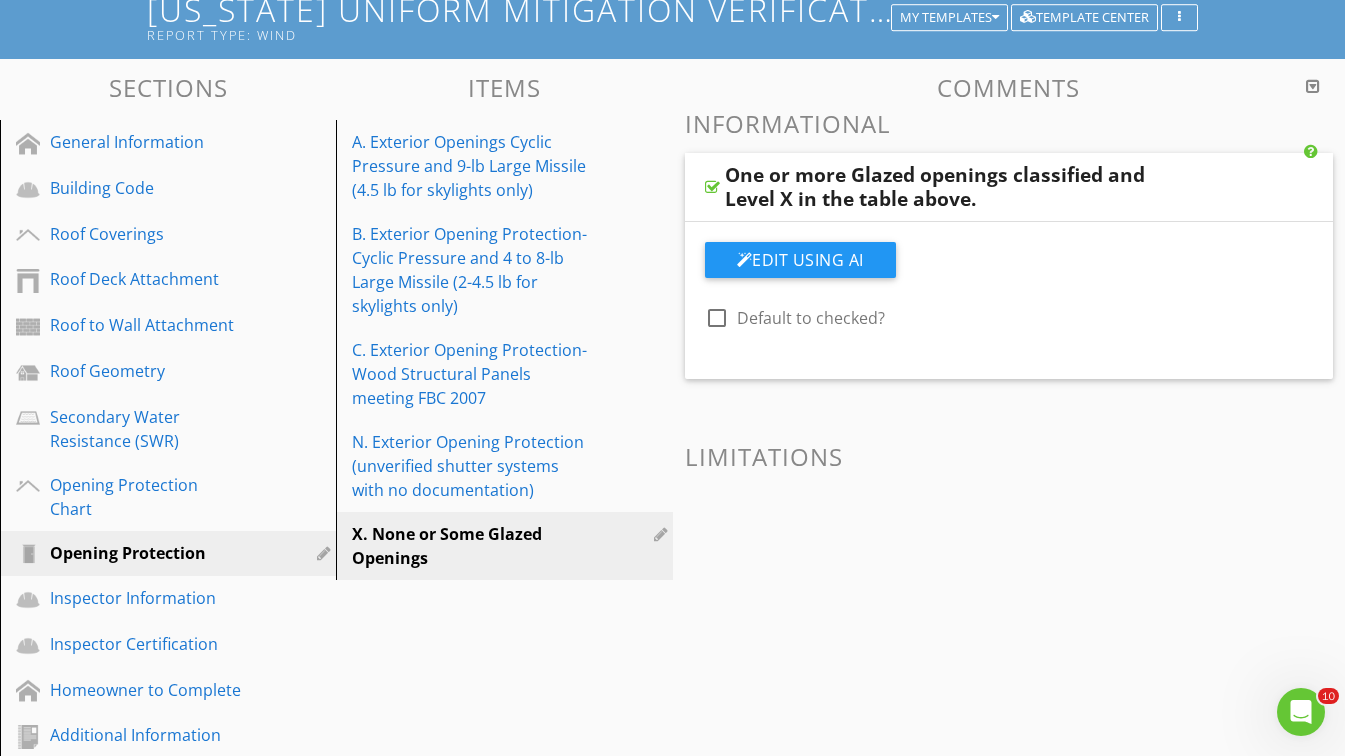 click on "Comments
Informational
One or more Glazed openings classified and Level X in the table above.
Edit Using AI
check_box_outline_blank Default to checked?                         Limitations" at bounding box center (1009, 362) 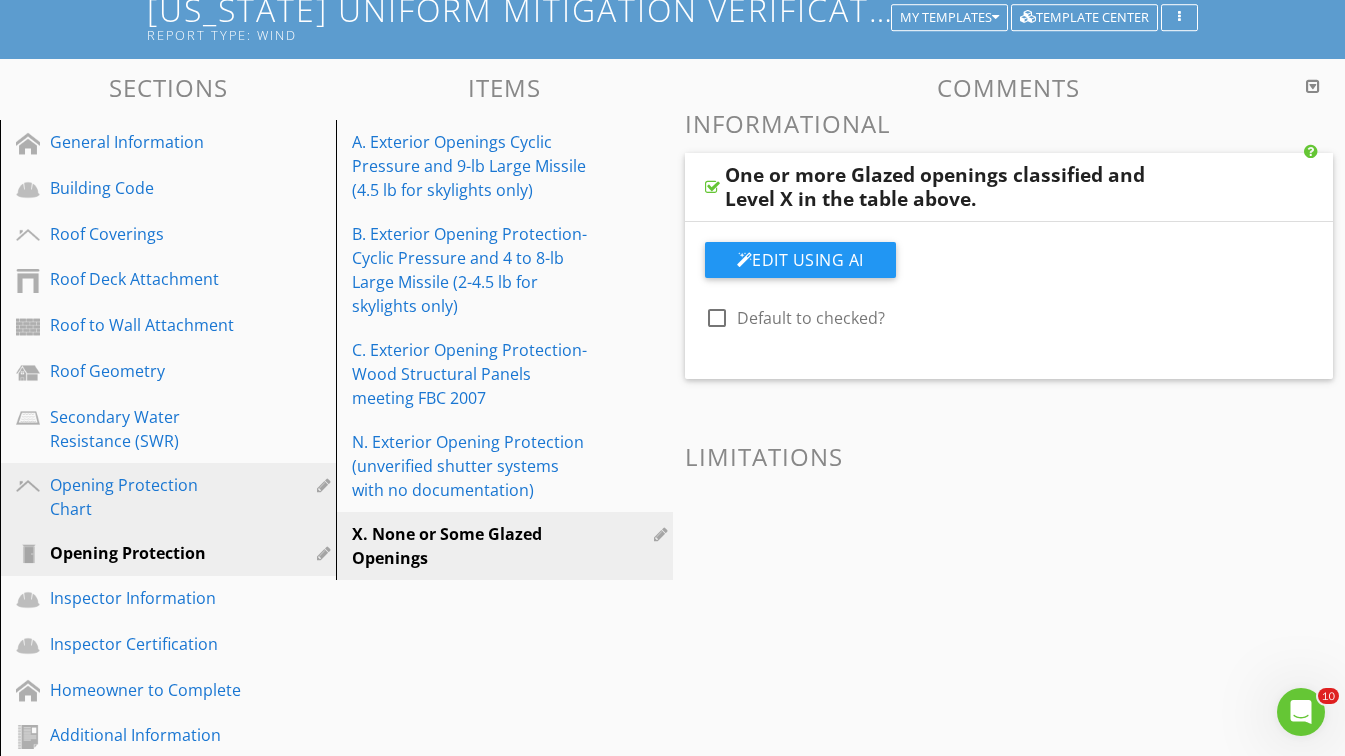click on "Opening Protection Chart" at bounding box center (171, 497) 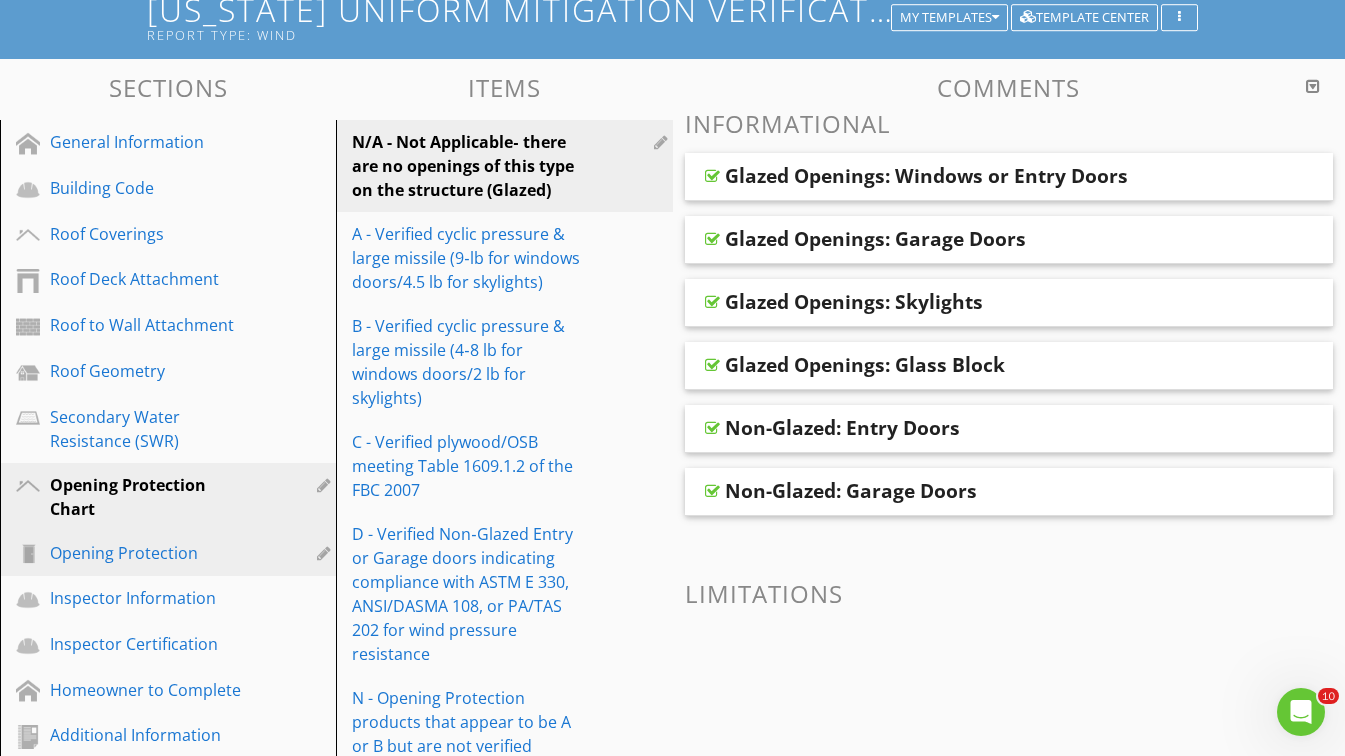 click on "Opening Protection" at bounding box center [145, 553] 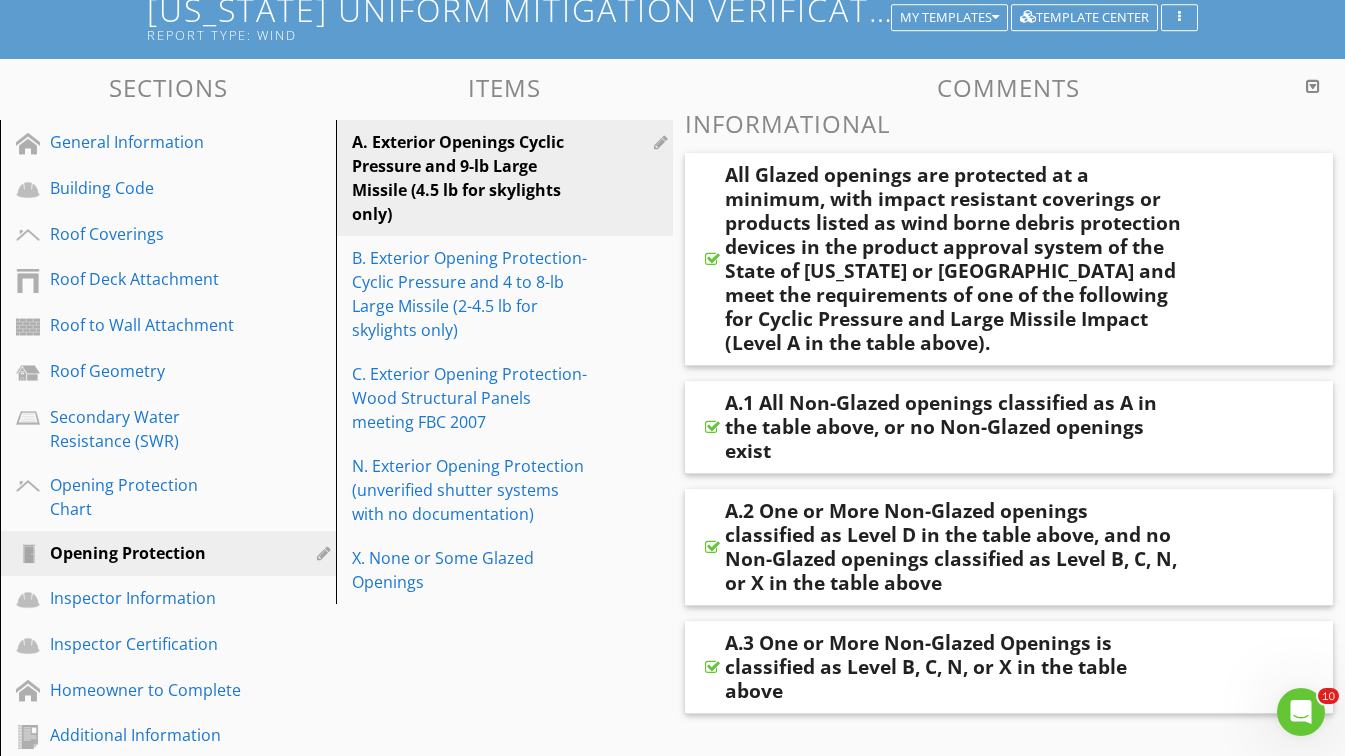 click at bounding box center [712, 259] 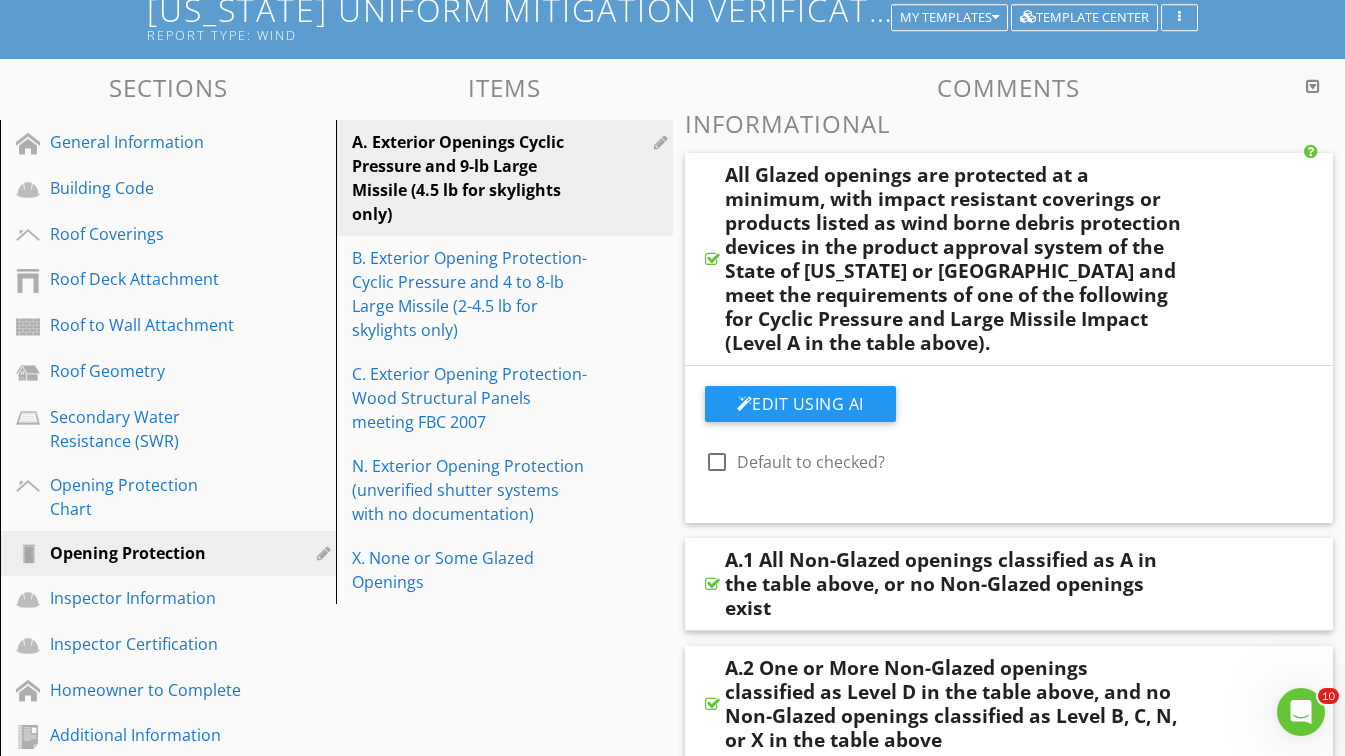 click at bounding box center (712, 259) 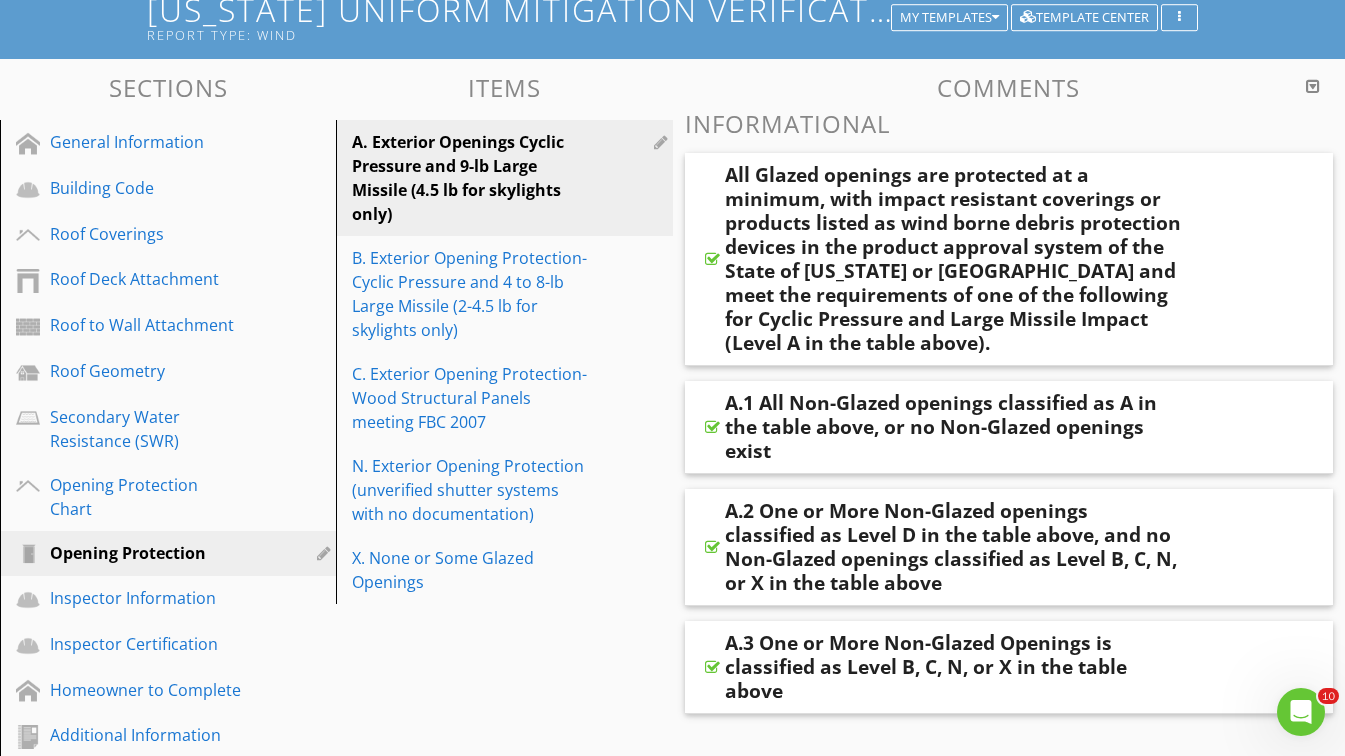 click at bounding box center [712, 427] 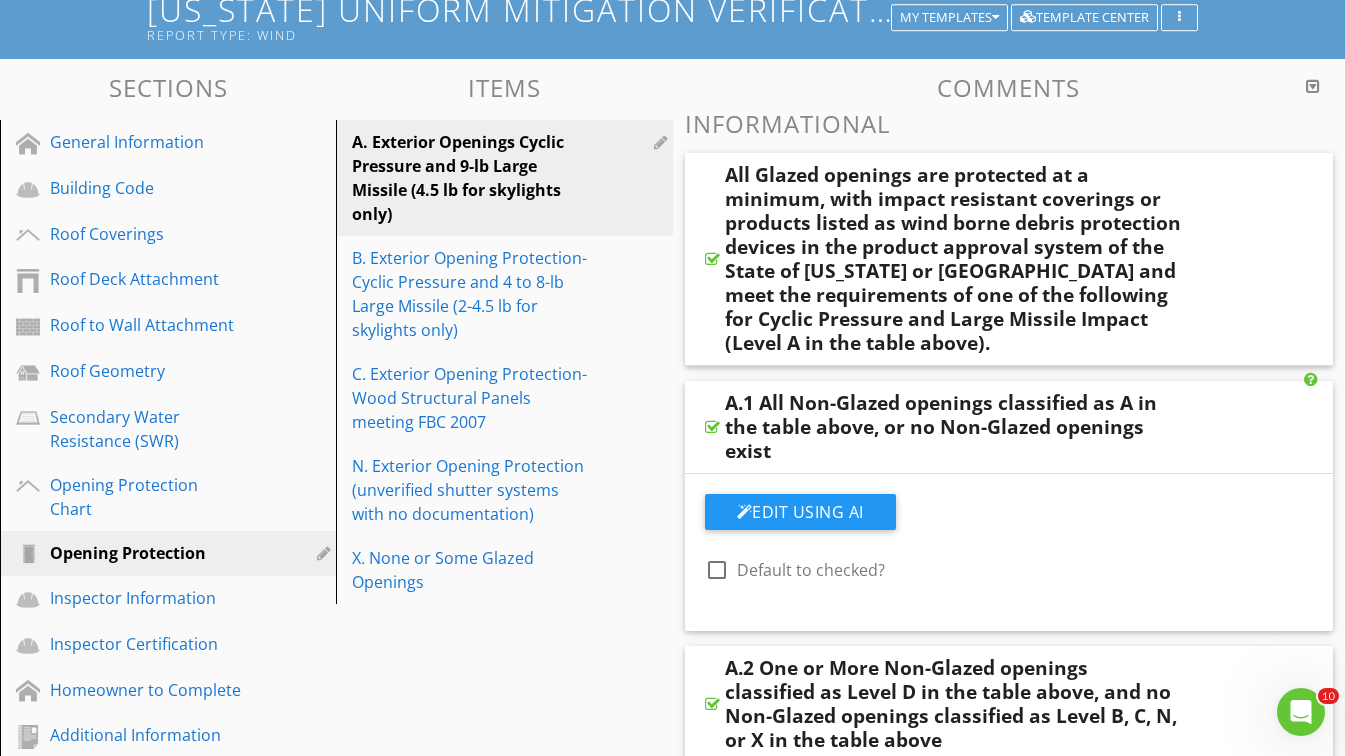 click at bounding box center [712, 427] 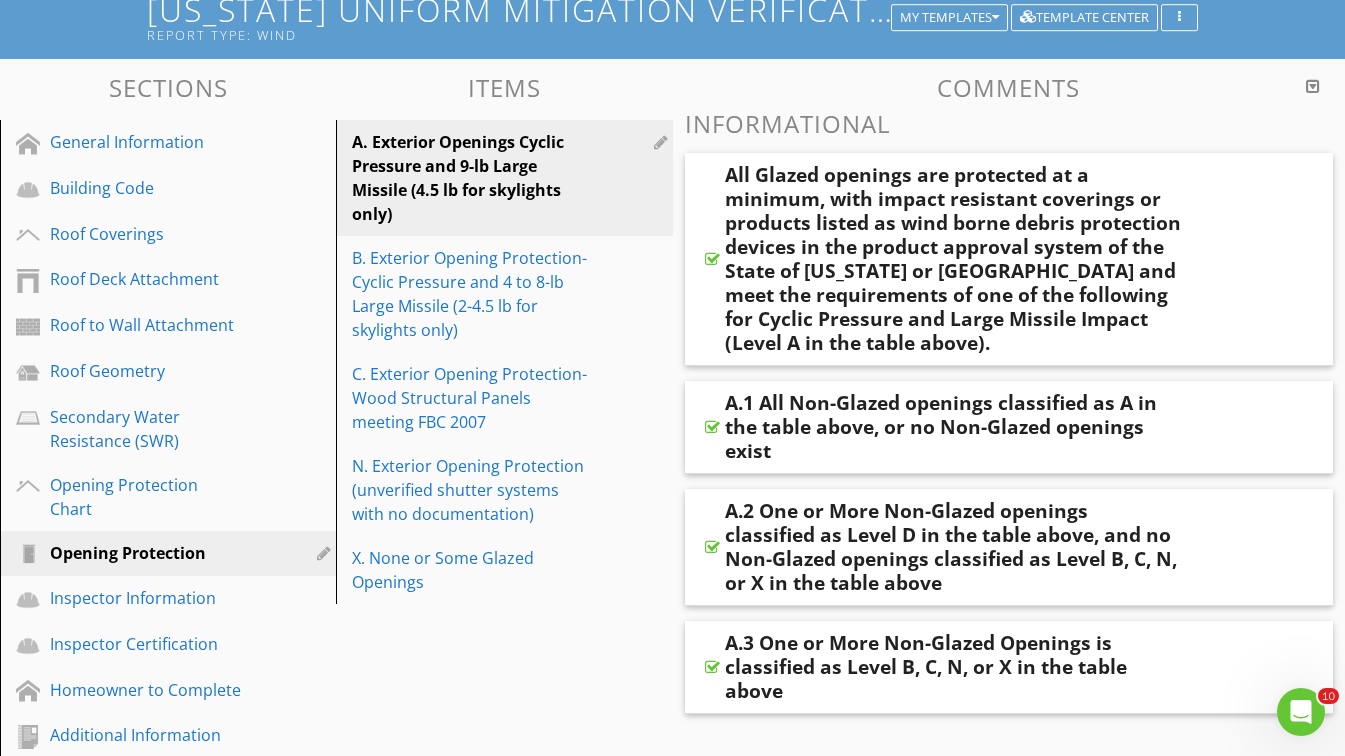 click on "[US_STATE] Uniform Mitigation Verification Inspection Form
Report Type: wind
My Templates
Template Center" at bounding box center [672, 17] 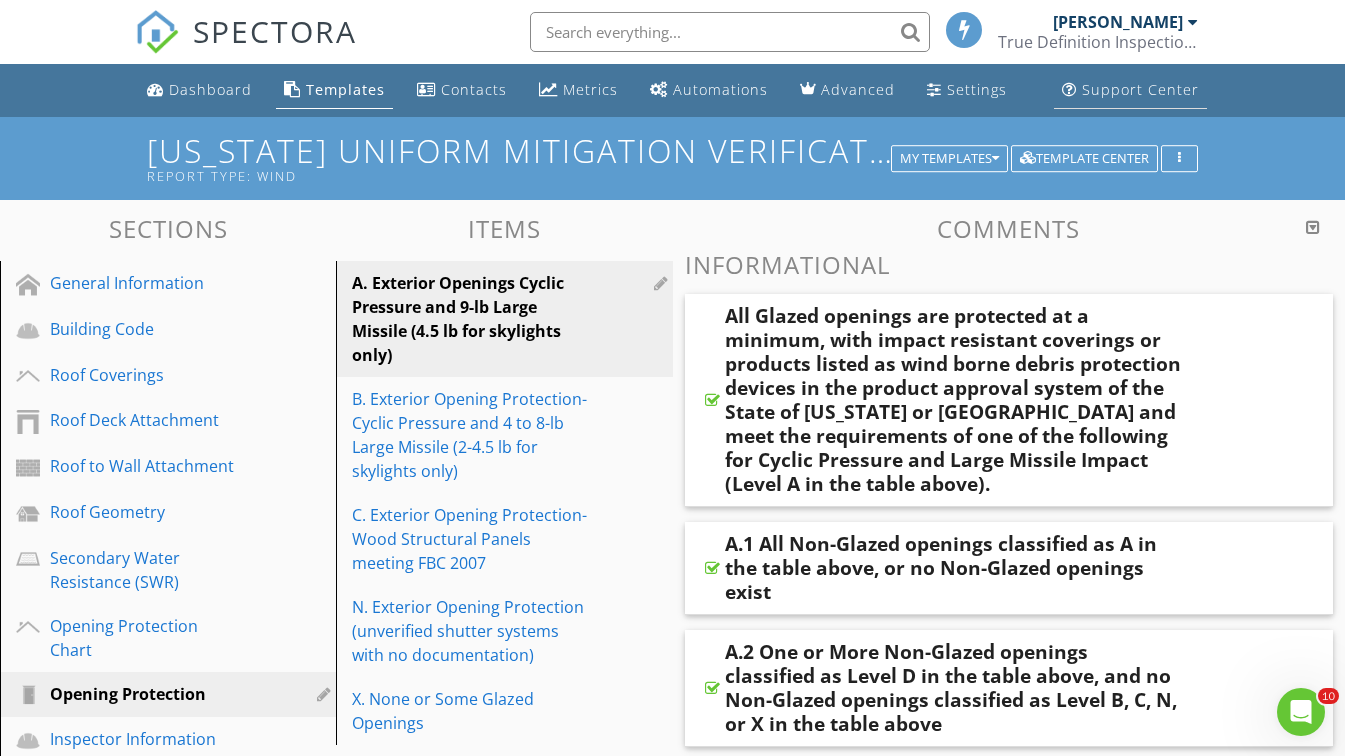 scroll, scrollTop: 0, scrollLeft: 0, axis: both 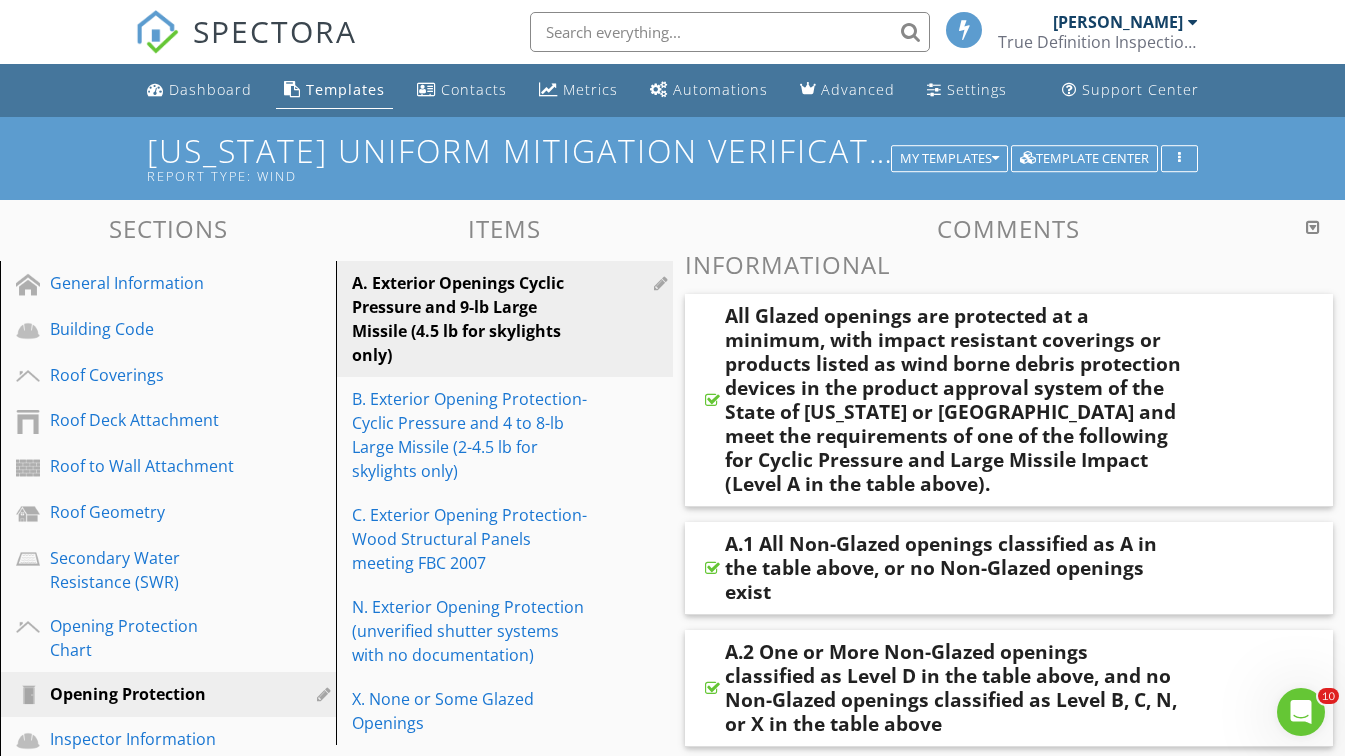 click on "[PERSON_NAME]" at bounding box center [1118, 22] 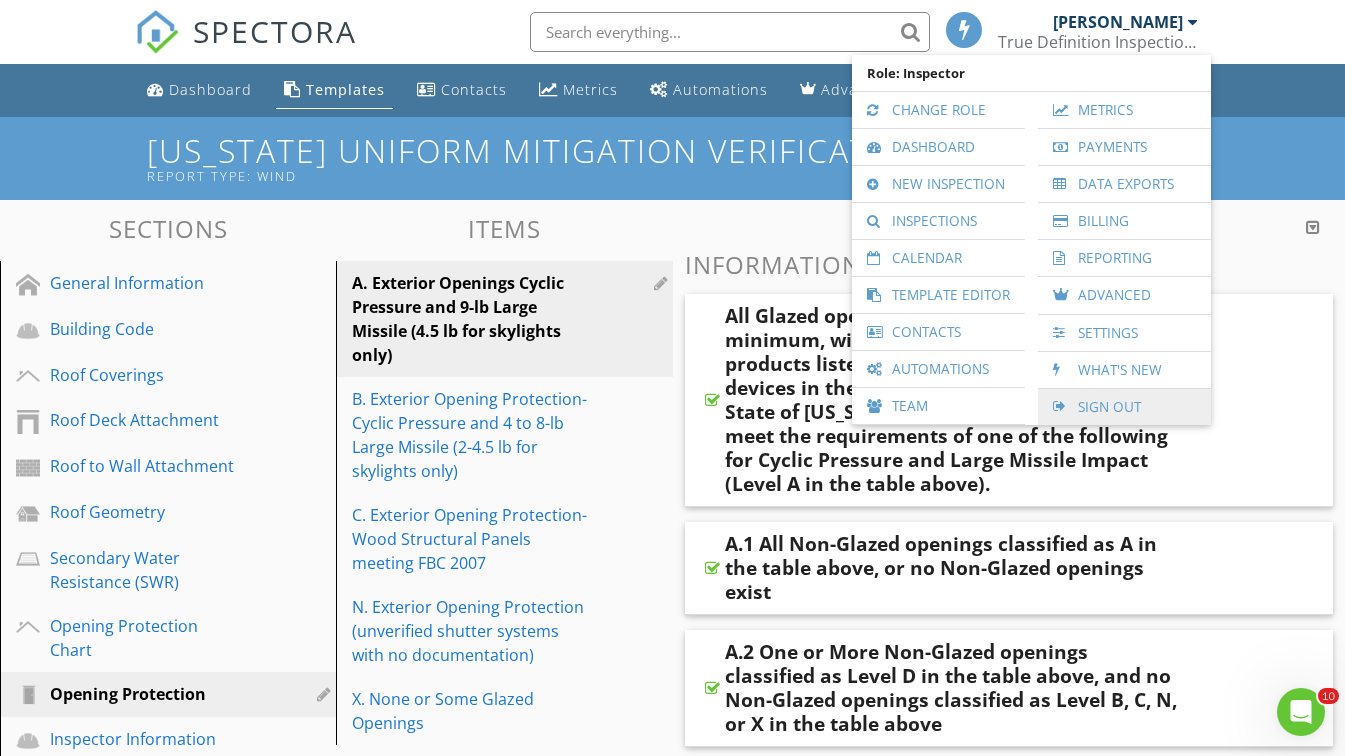 click on "Sign Out" at bounding box center (1124, 407) 